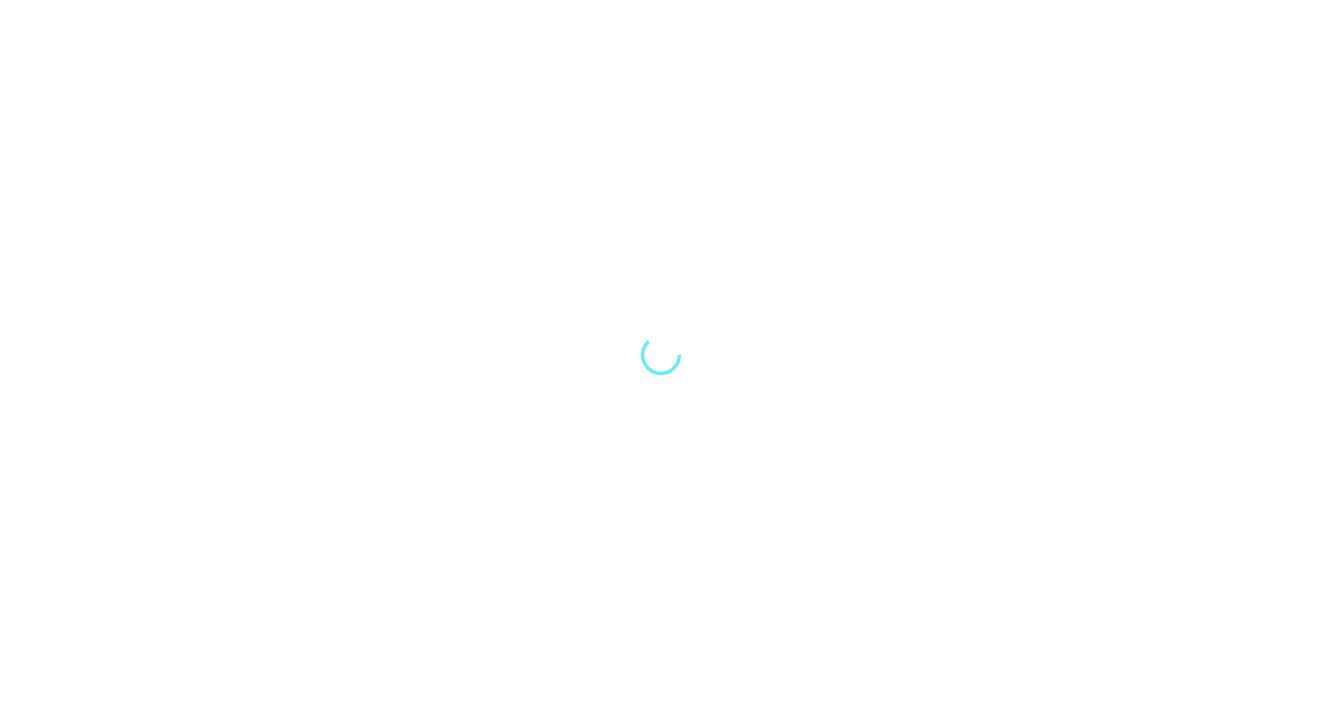 scroll, scrollTop: 0, scrollLeft: 0, axis: both 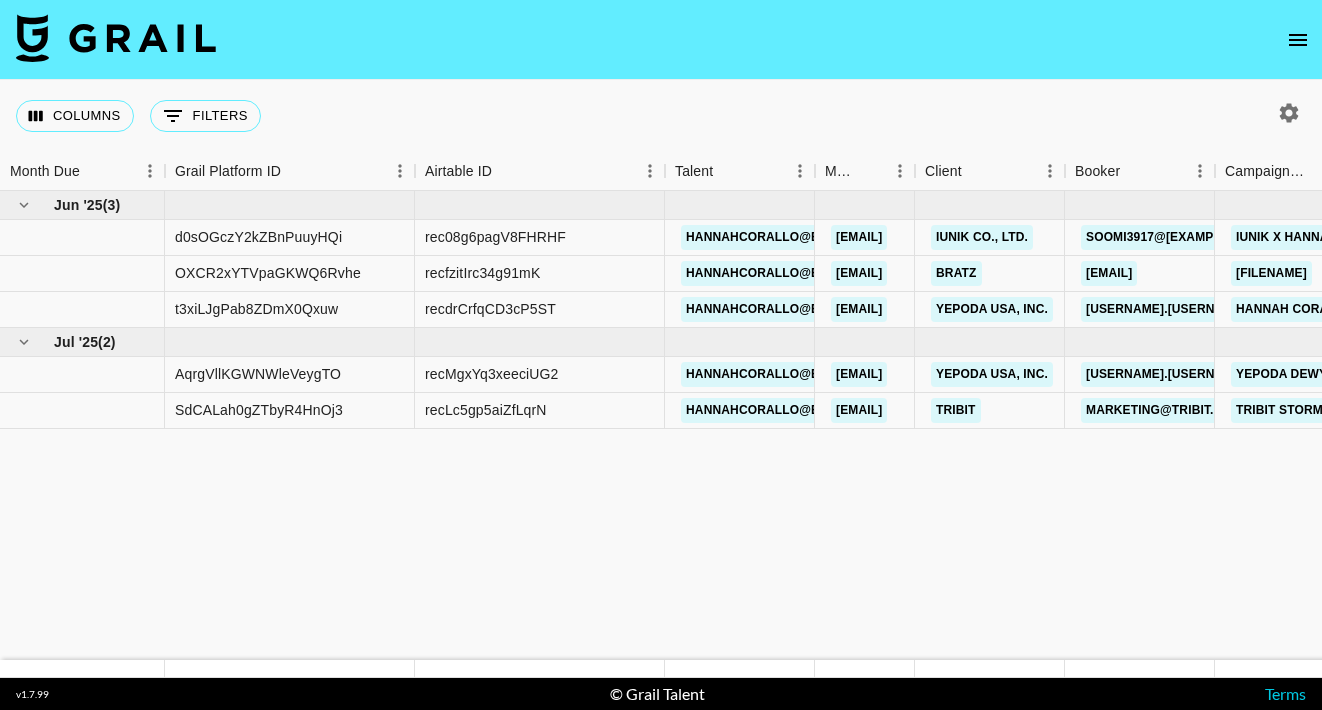 click 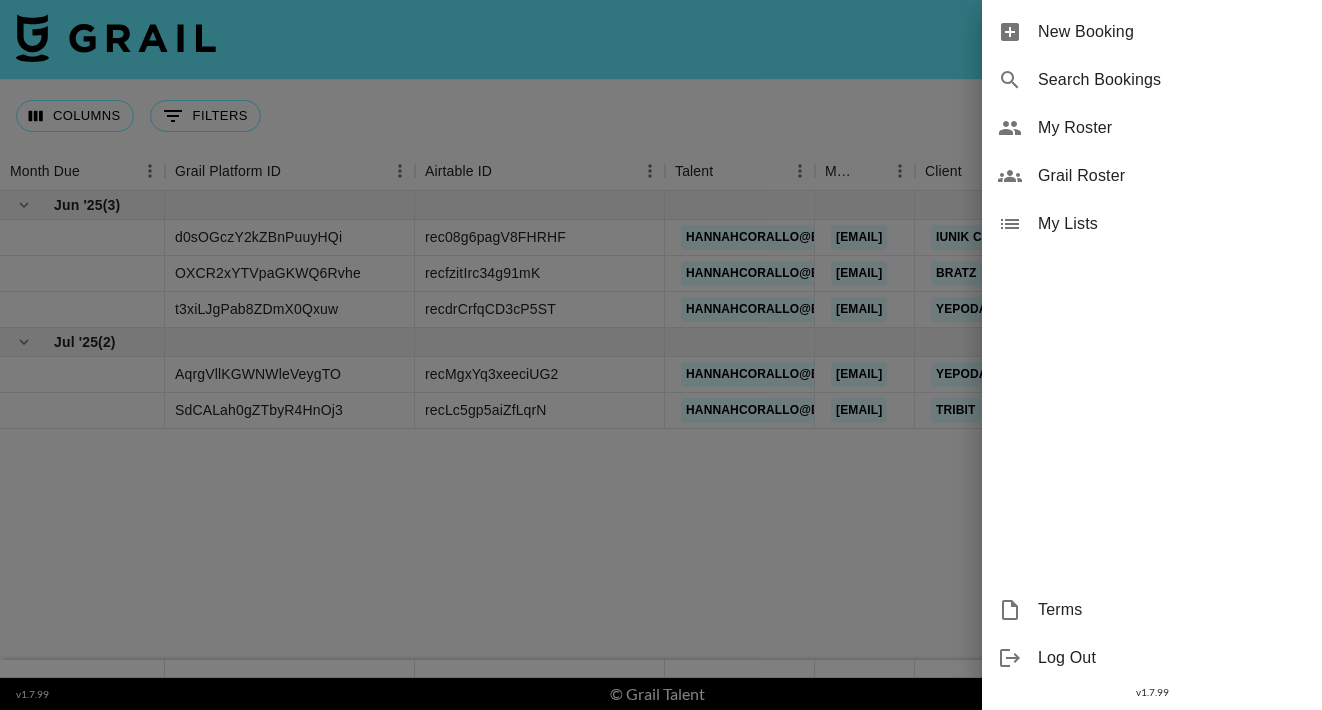 click at bounding box center [661, 355] 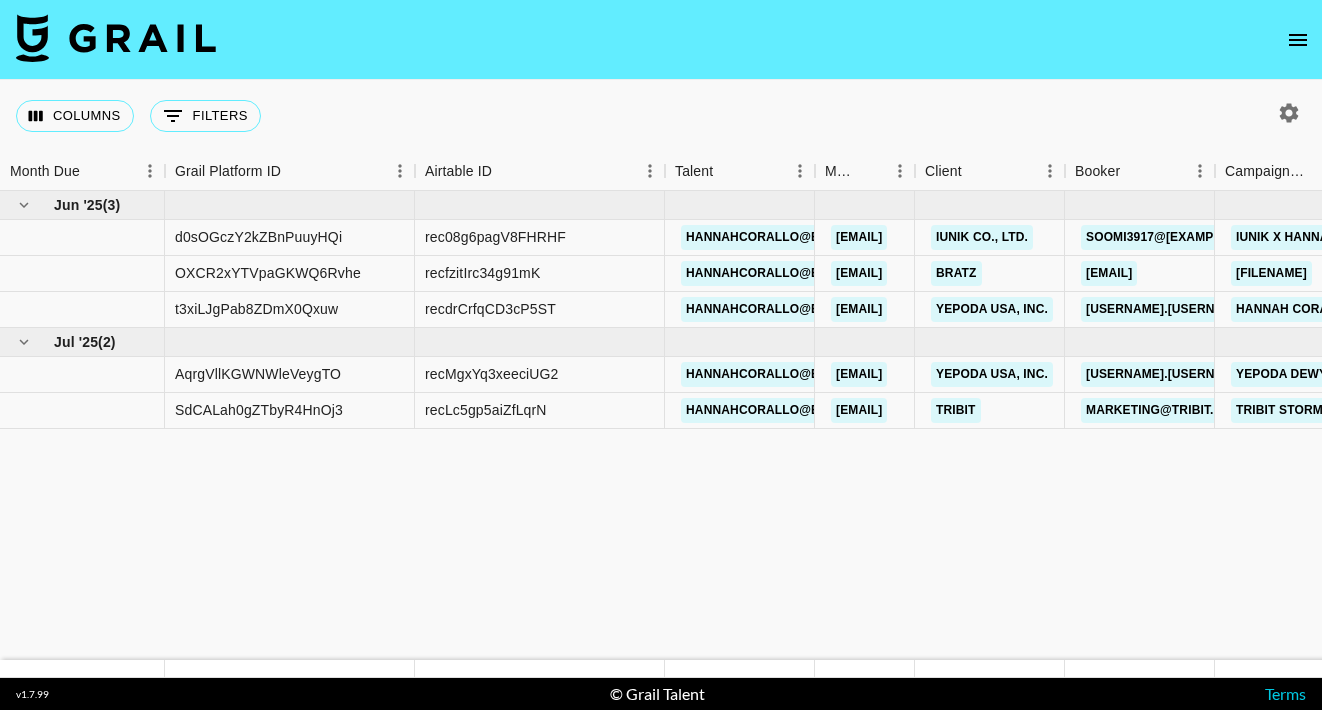 click 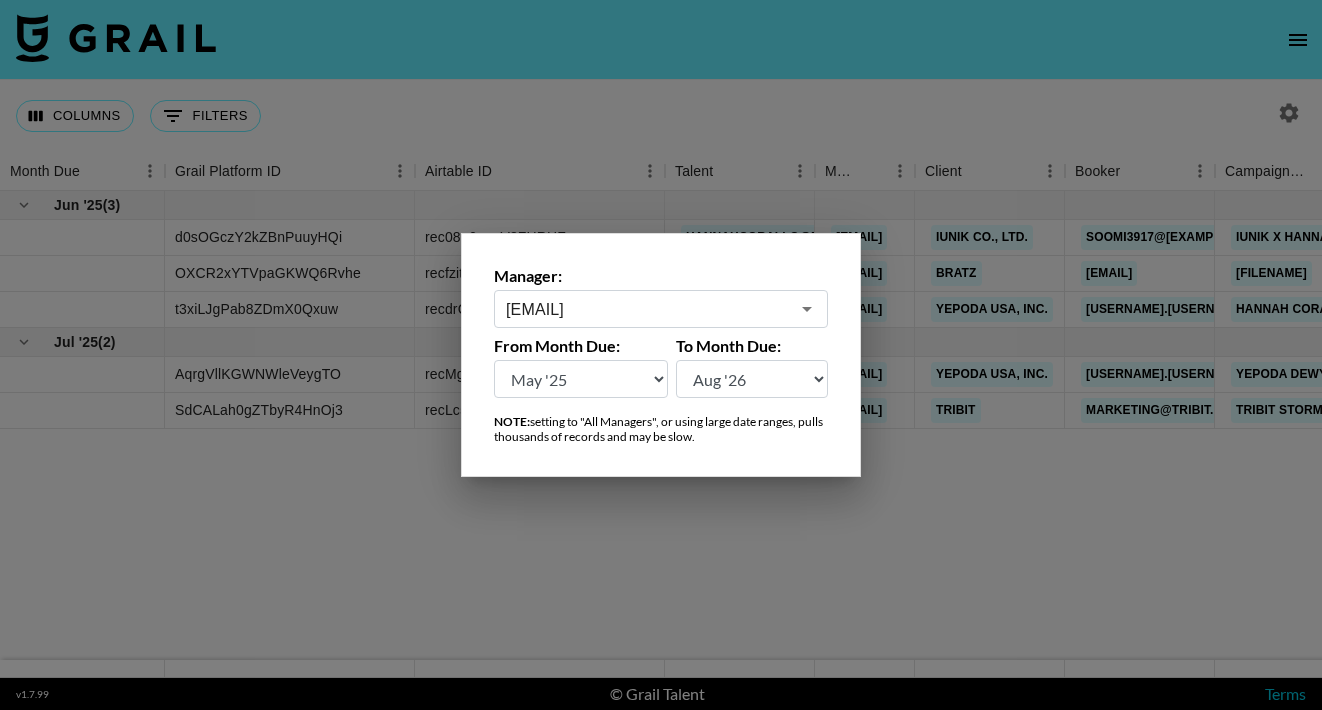 click on "[EMAIL]" at bounding box center (647, 309) 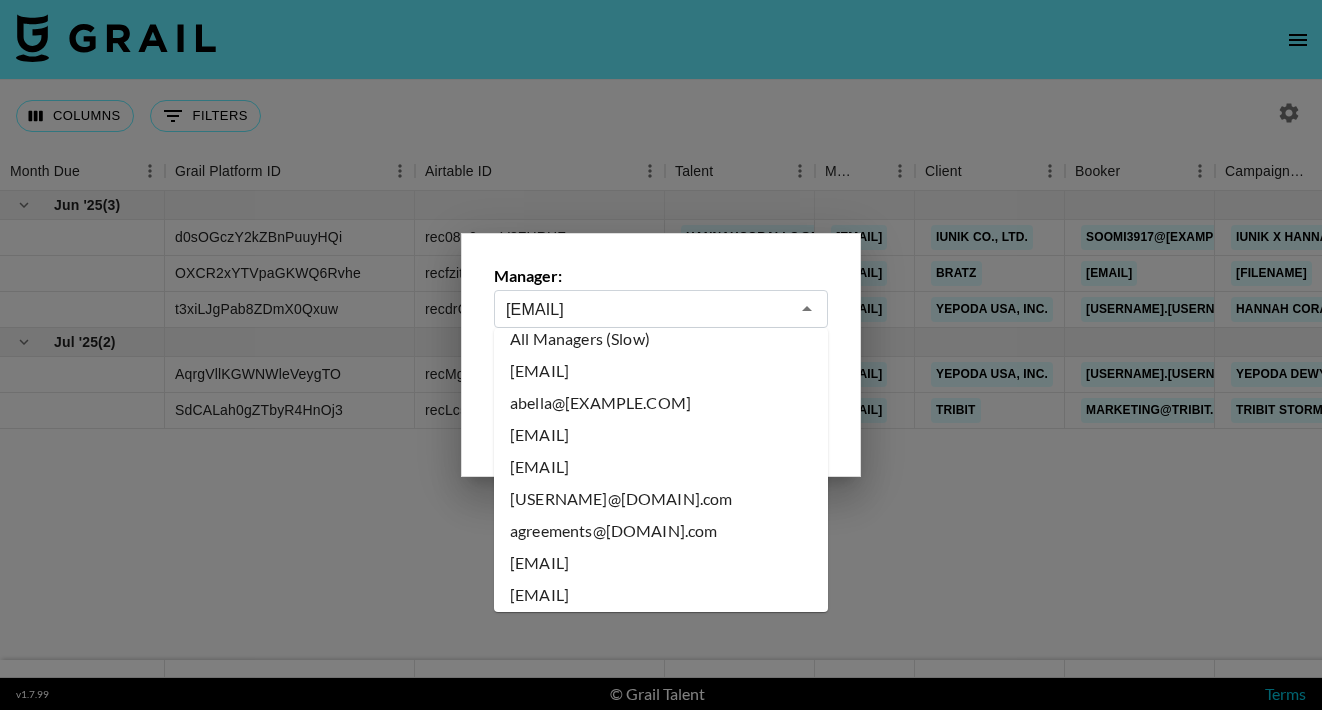 scroll, scrollTop: 0, scrollLeft: 0, axis: both 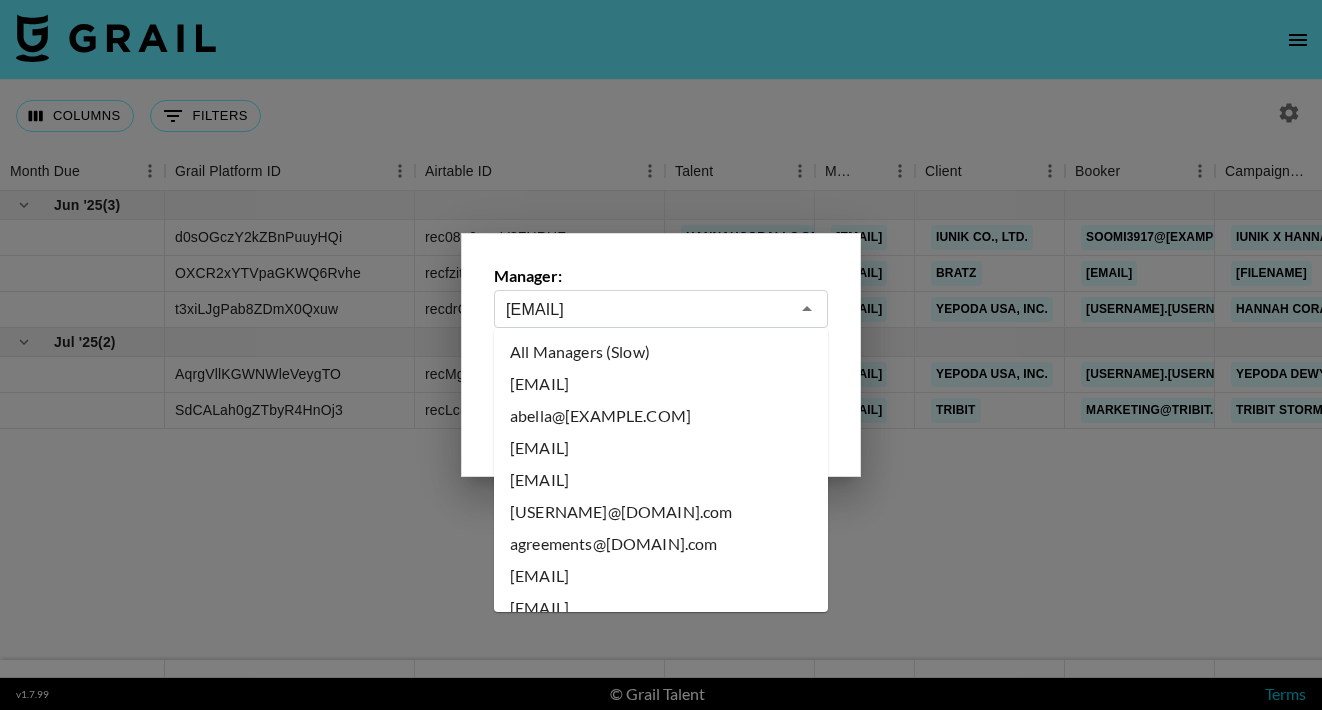 click on "All Managers (Slow)" at bounding box center (661, 352) 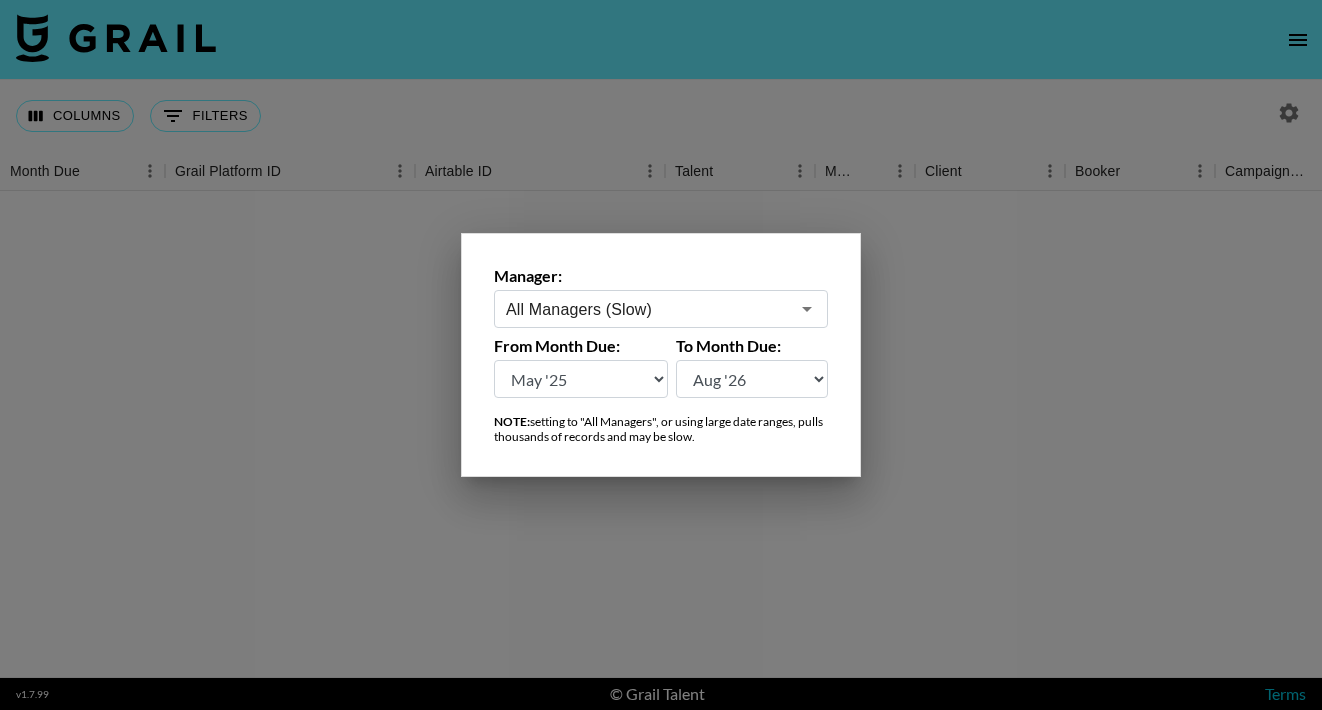 click at bounding box center (661, 355) 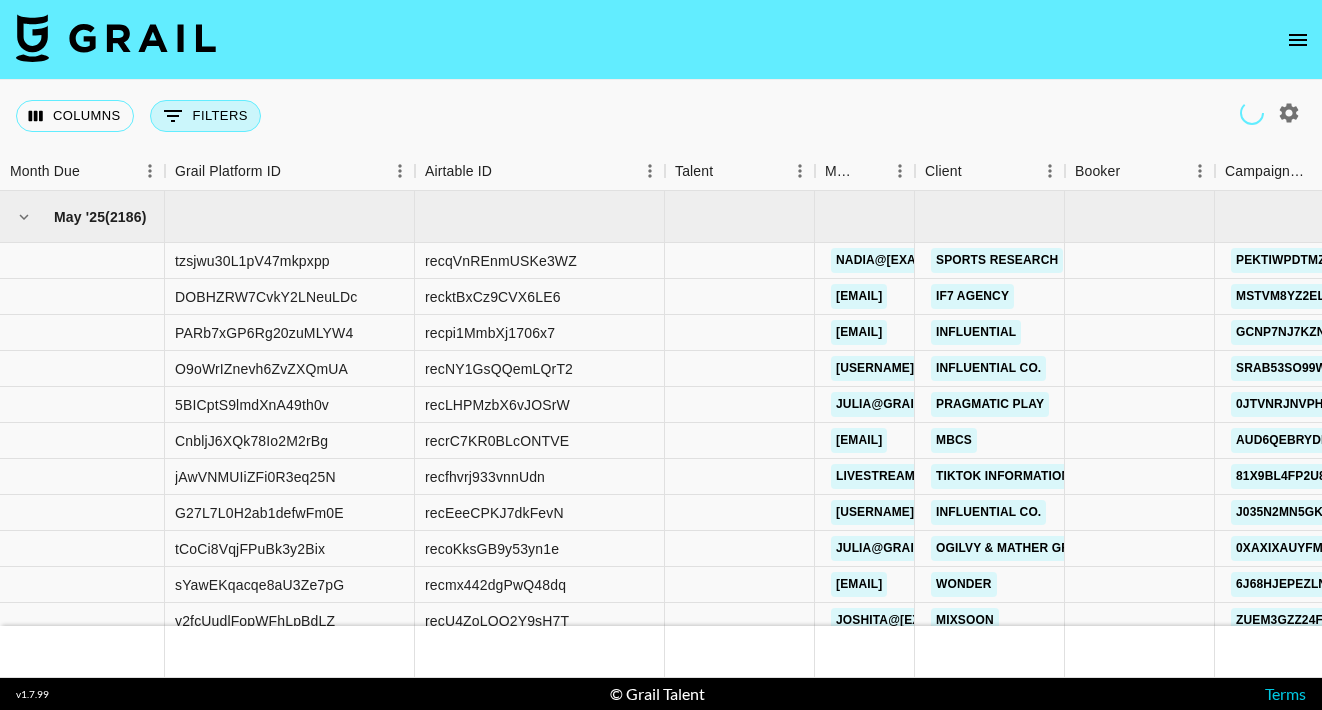 click on "0 Filters" at bounding box center (205, 116) 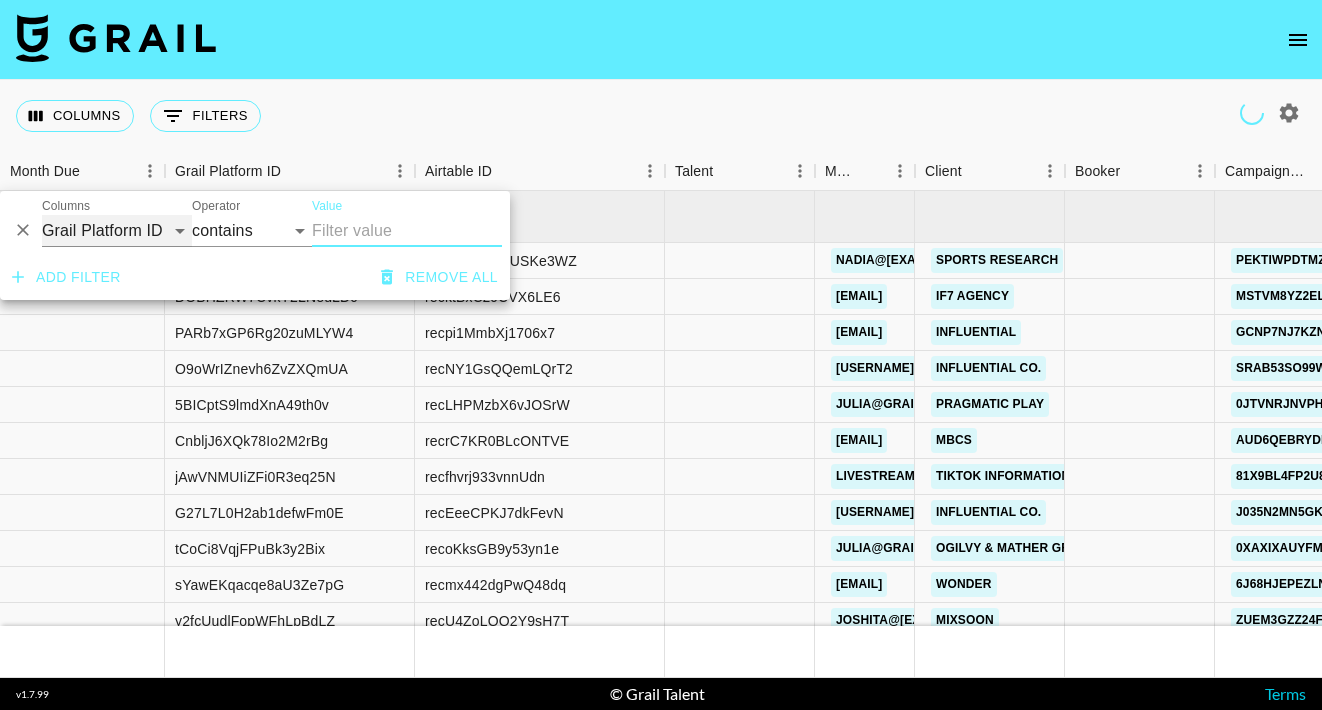 click on "Grail Platform ID Airtable ID Talent Manager Client Booker Campaign (Type) Date Created Created by Grail Team Month Due Currency Booking Price Creator Commmission Override External Commission Expenses: Remove Commission? Commission Status Video Link Boost Code Special Booking Type PO Number Invoice Notes Uniport Contact Email Contract File Payment Sent Payment Sent Date Invoice Link" at bounding box center (117, 231) 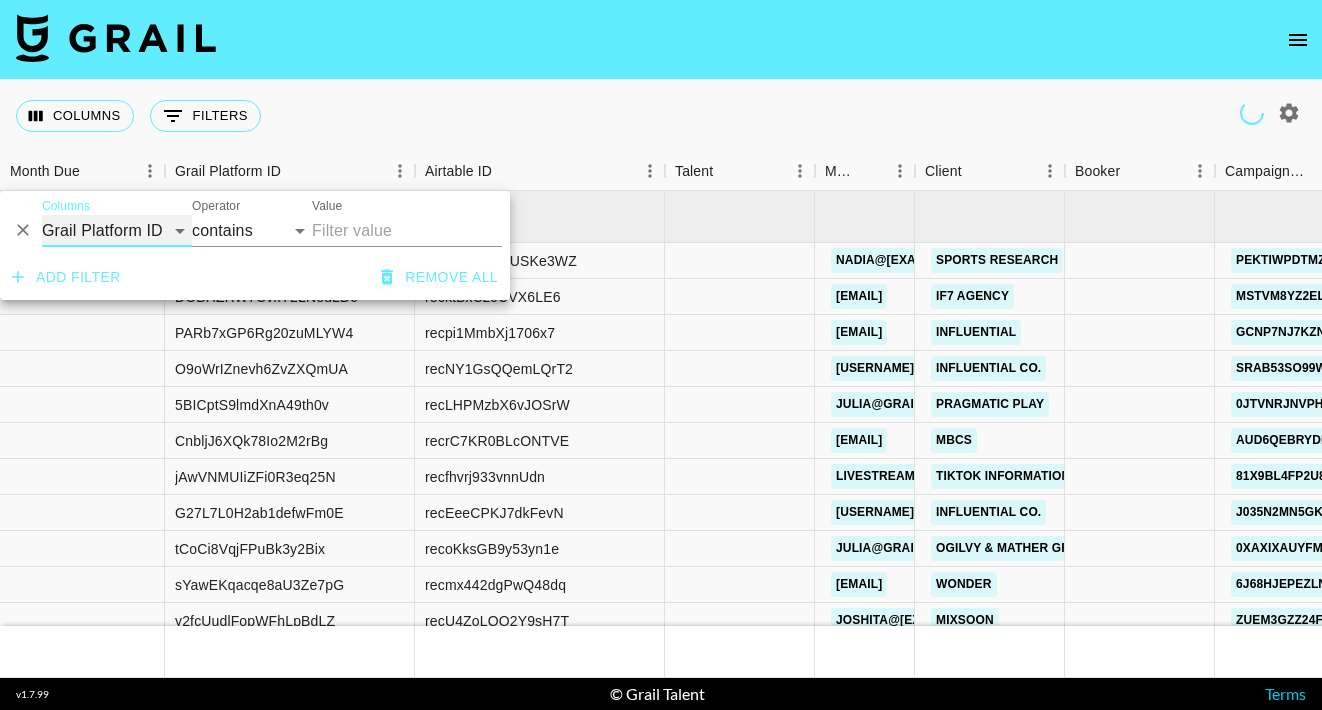 select on "bookerId" 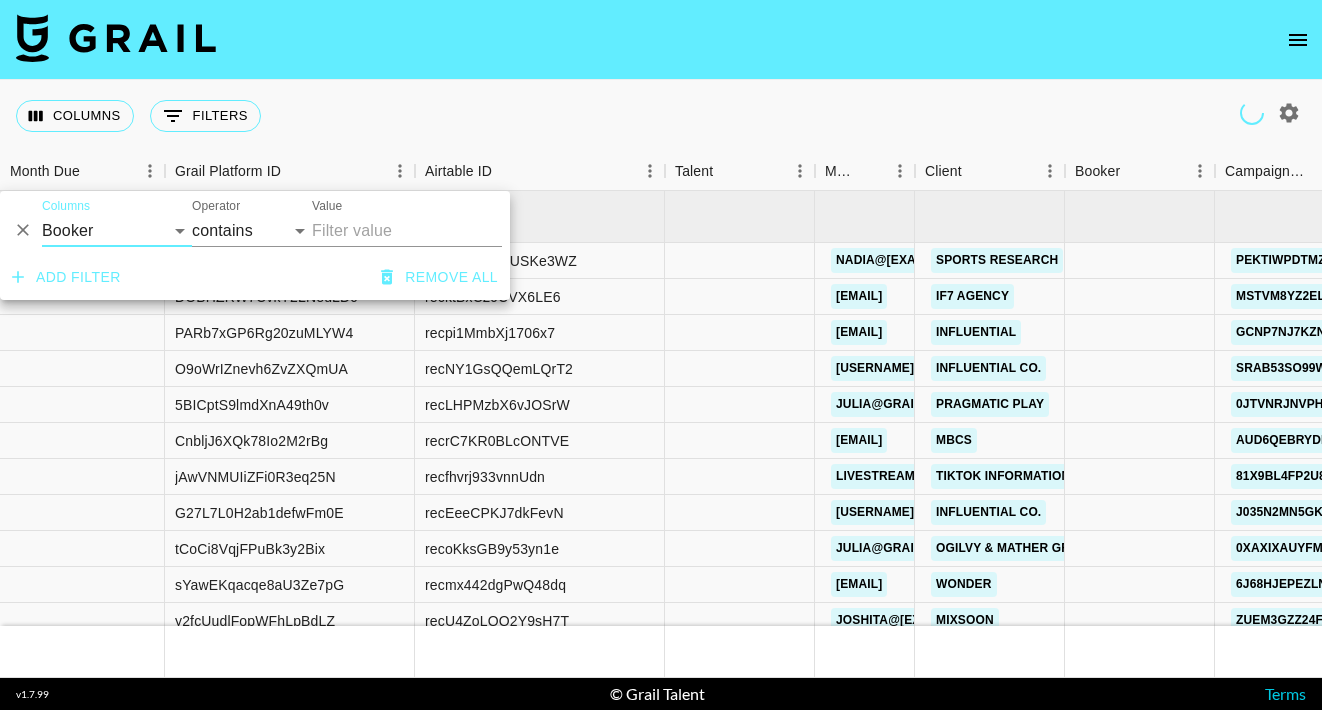 select on "is" 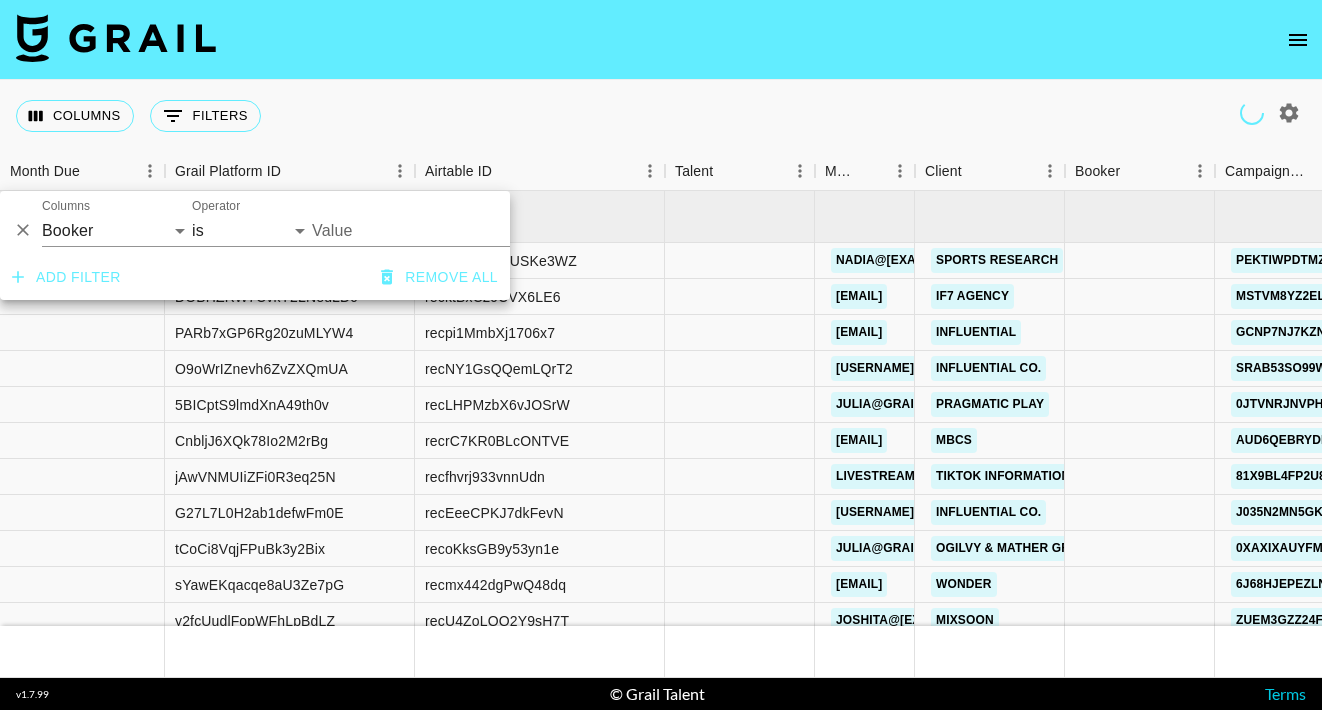 click on "Value" at bounding box center [447, 230] 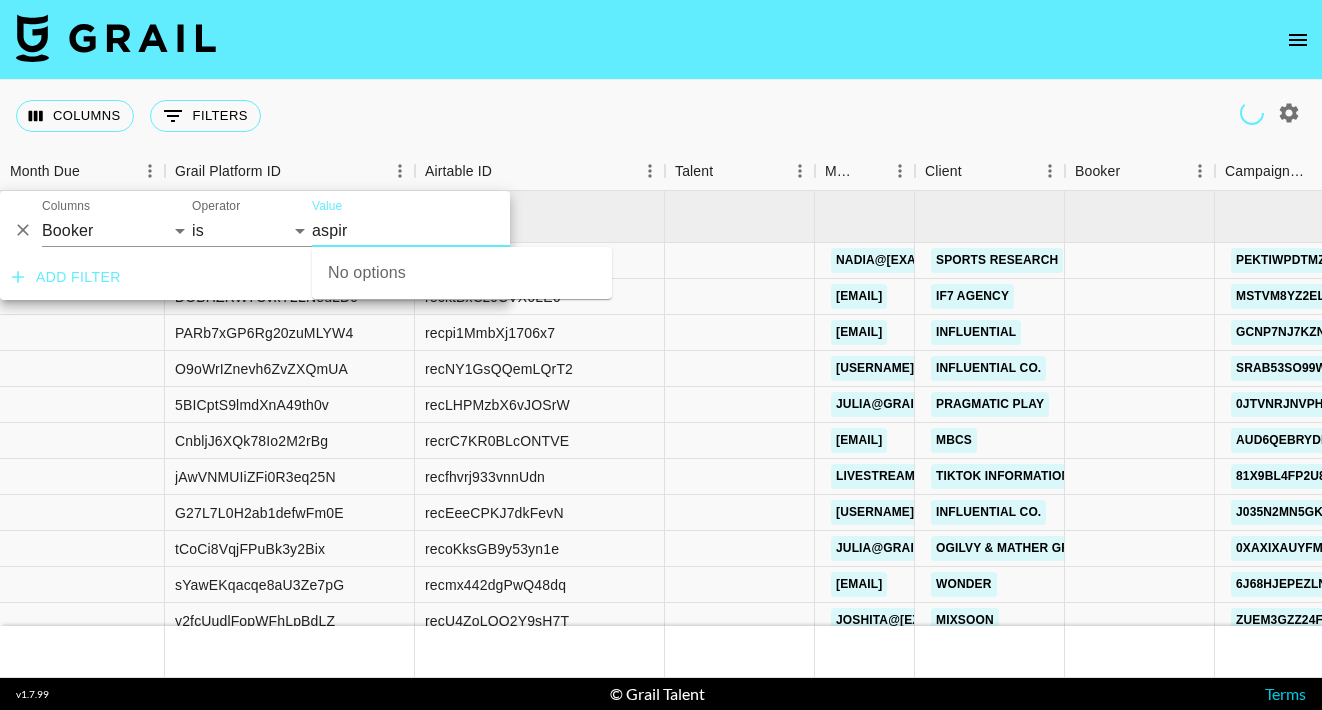 type on "aspire" 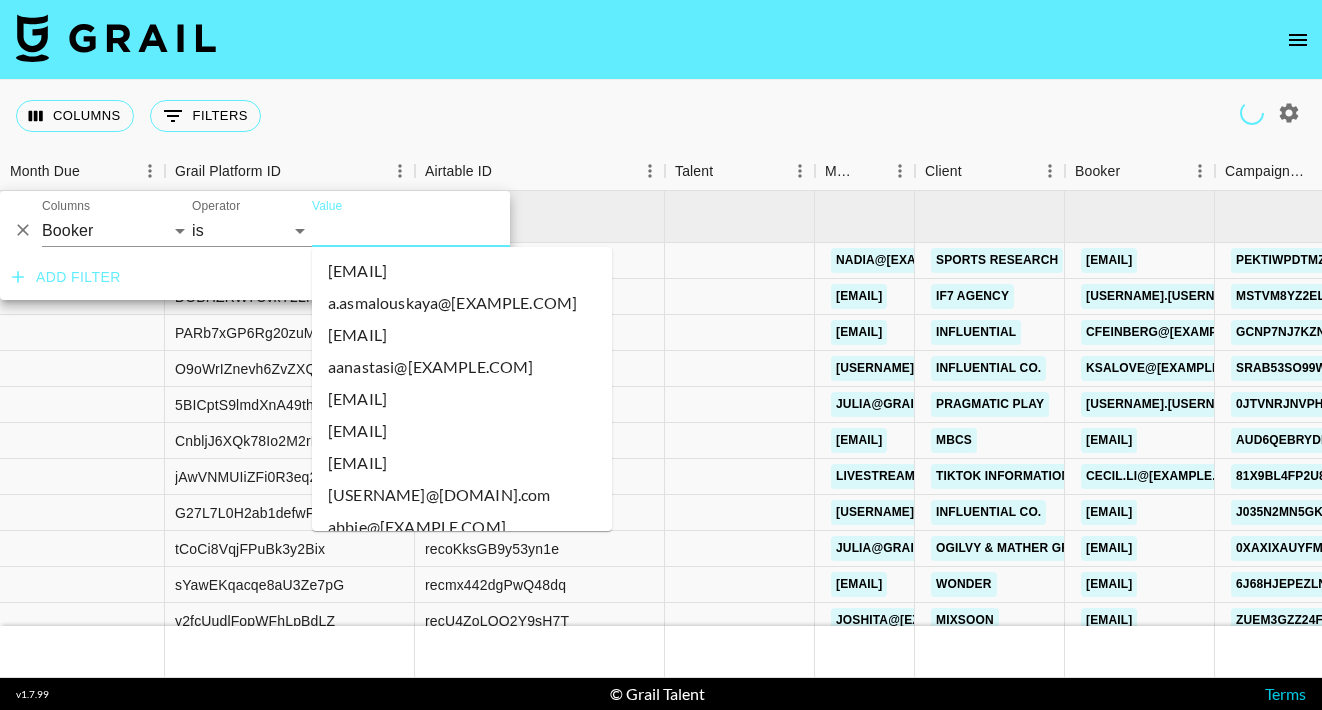 click on "Value" at bounding box center (447, 230) 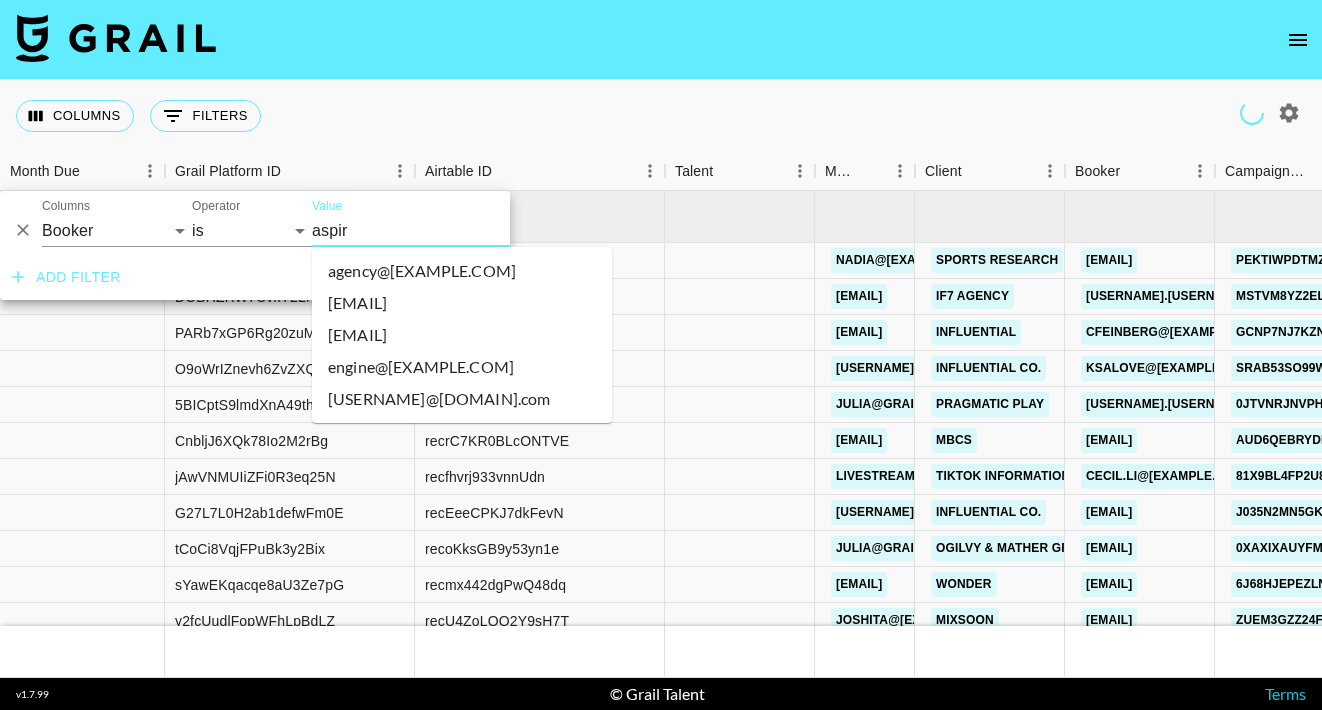 type on "aspire" 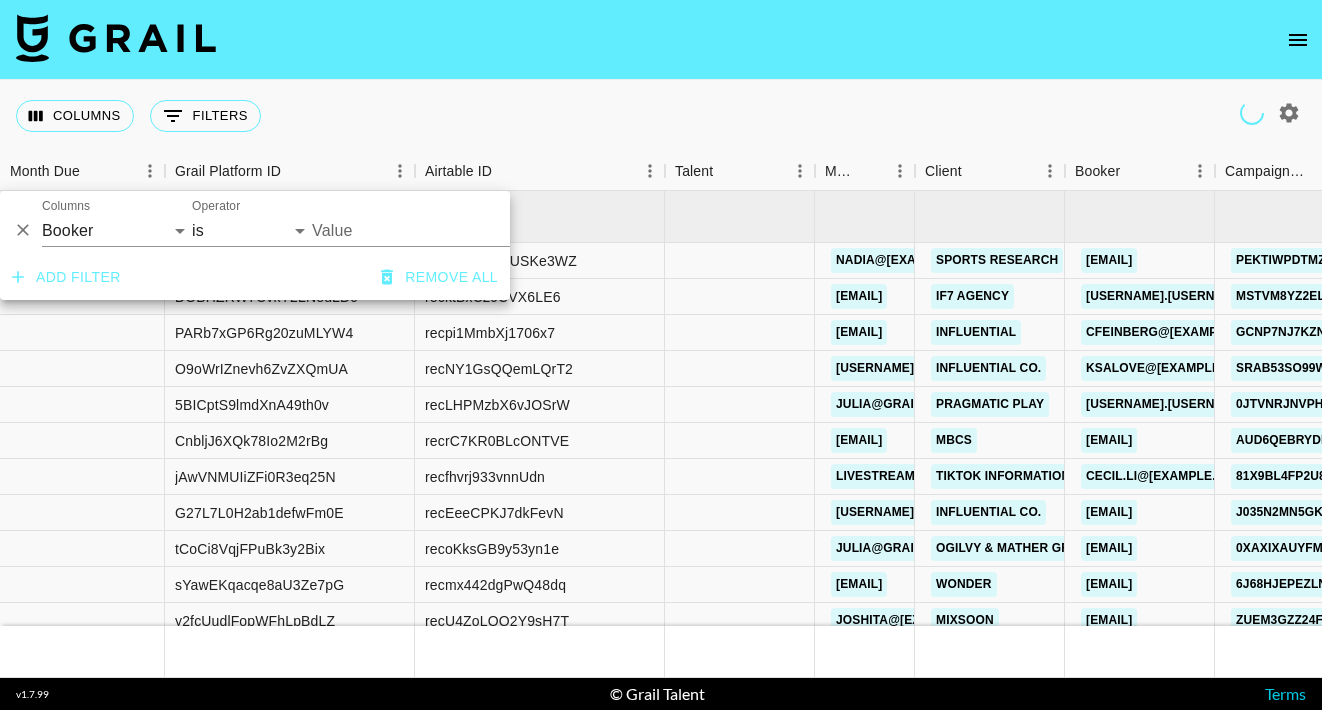 click on "Value" at bounding box center (447, 230) 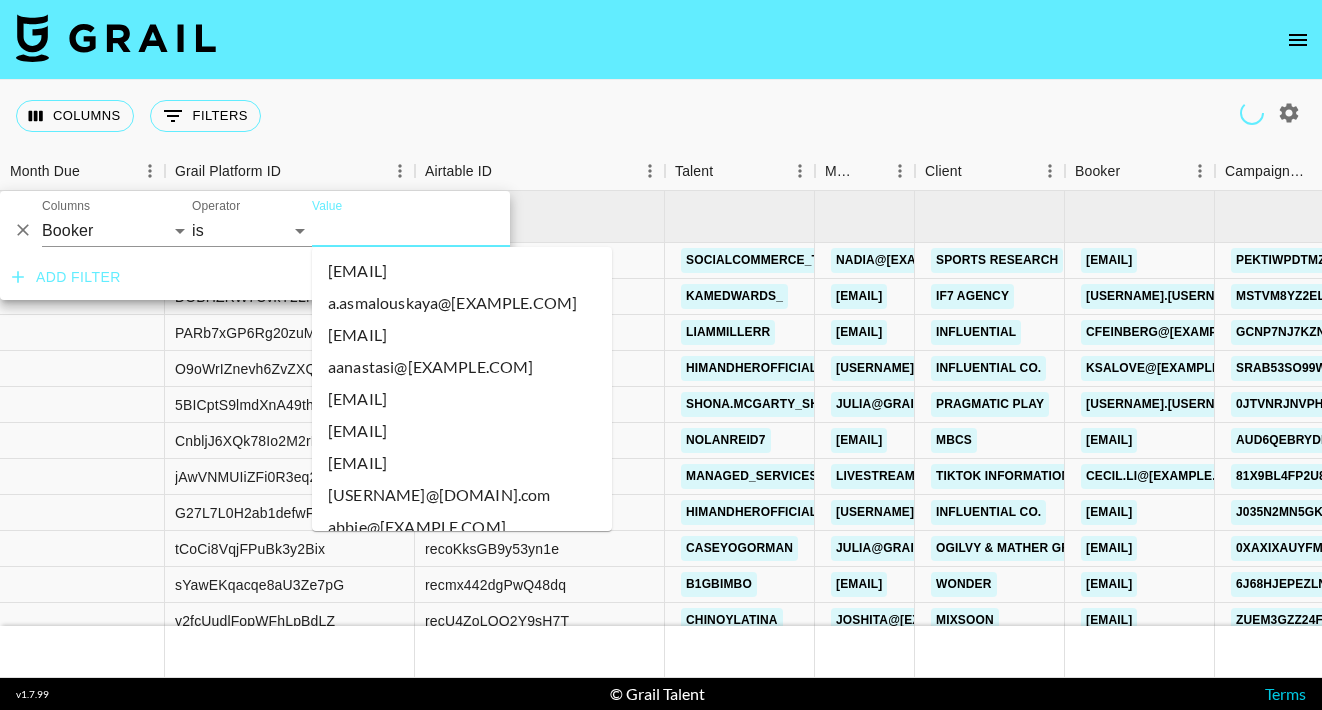 click on "Value" at bounding box center [447, 230] 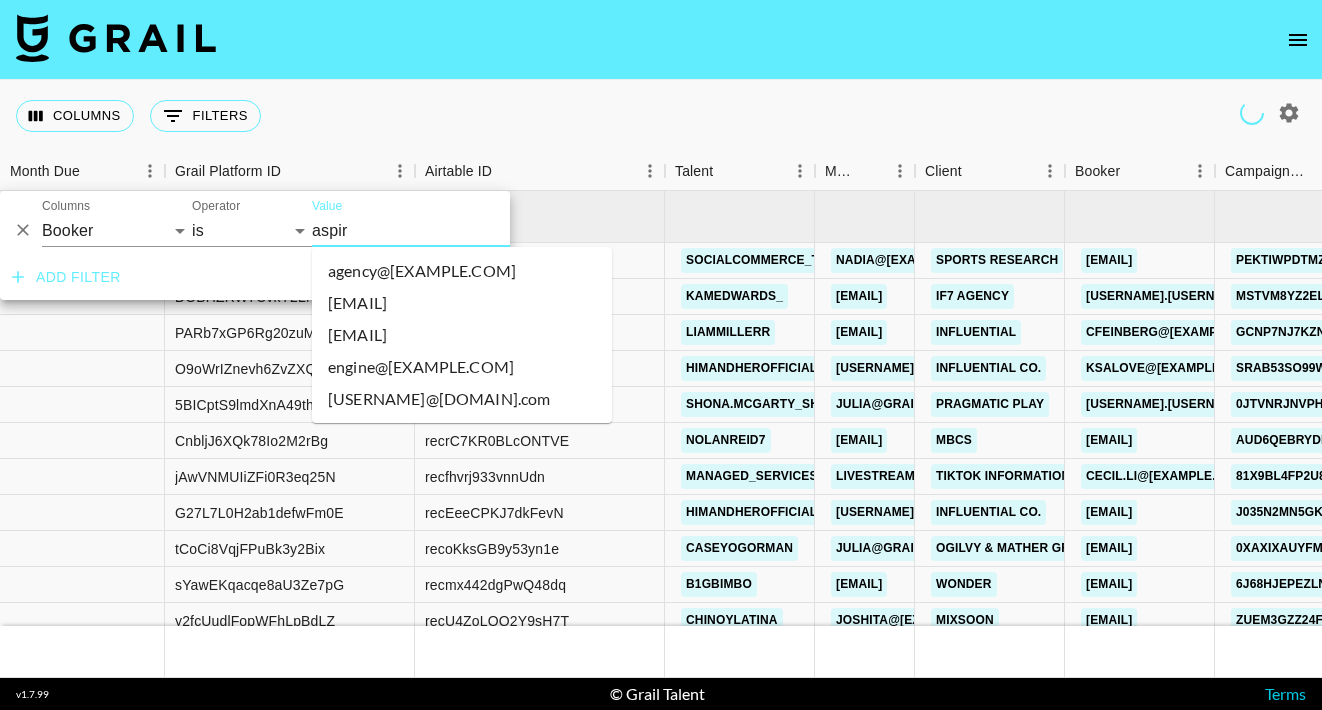 type on "aspire" 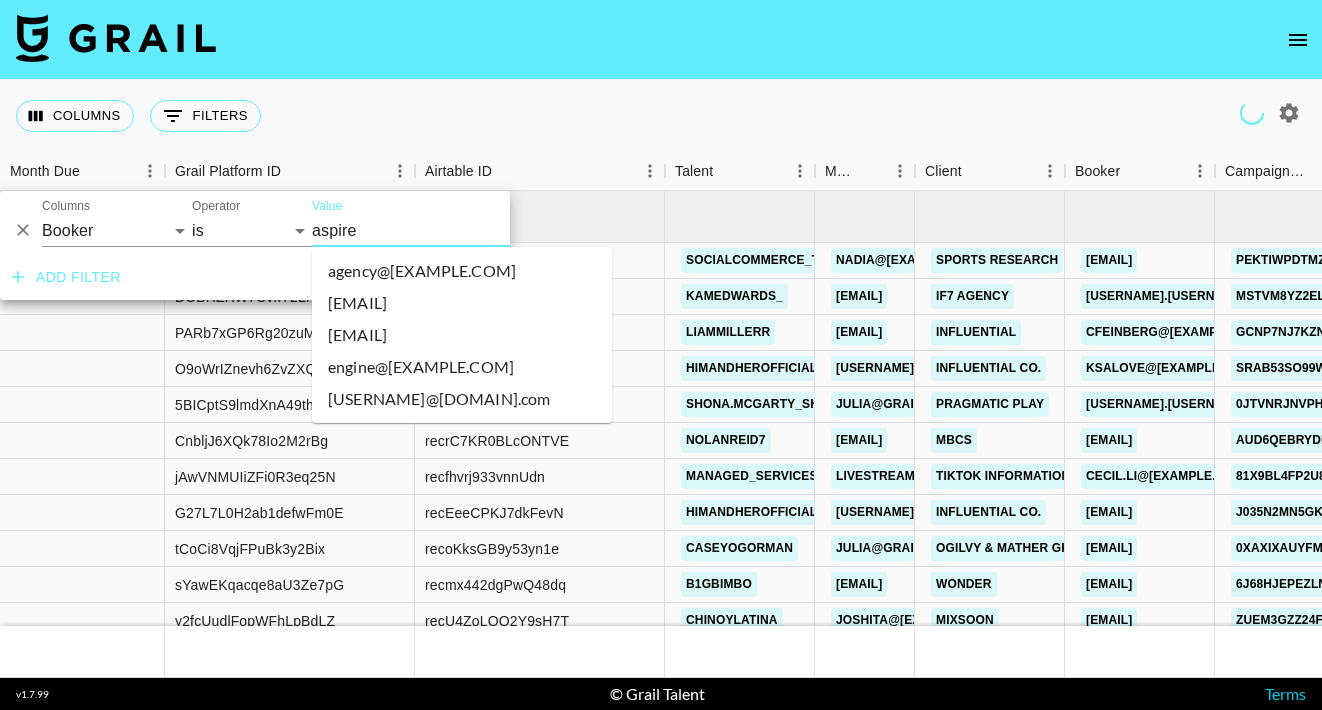 click on "agency@[EXAMPLE.COM]" at bounding box center (462, 271) 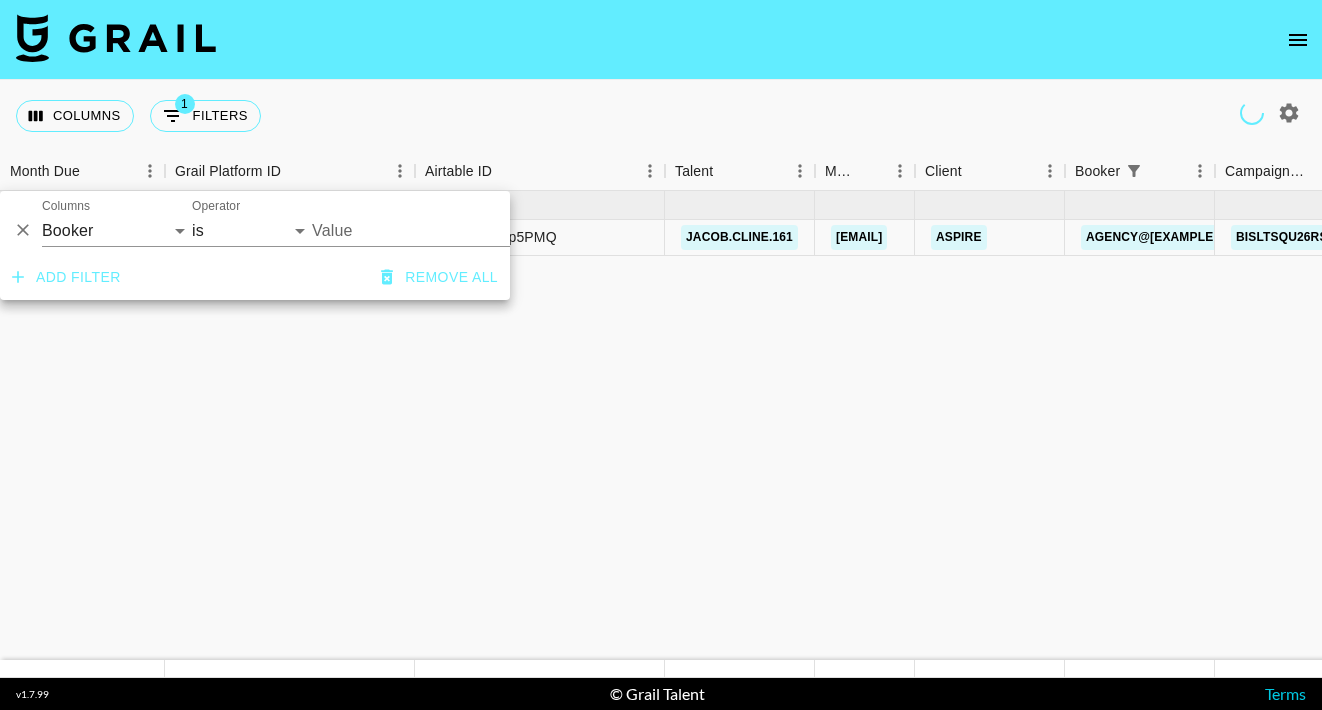 type on "agency@[EXAMPLE.COM]" 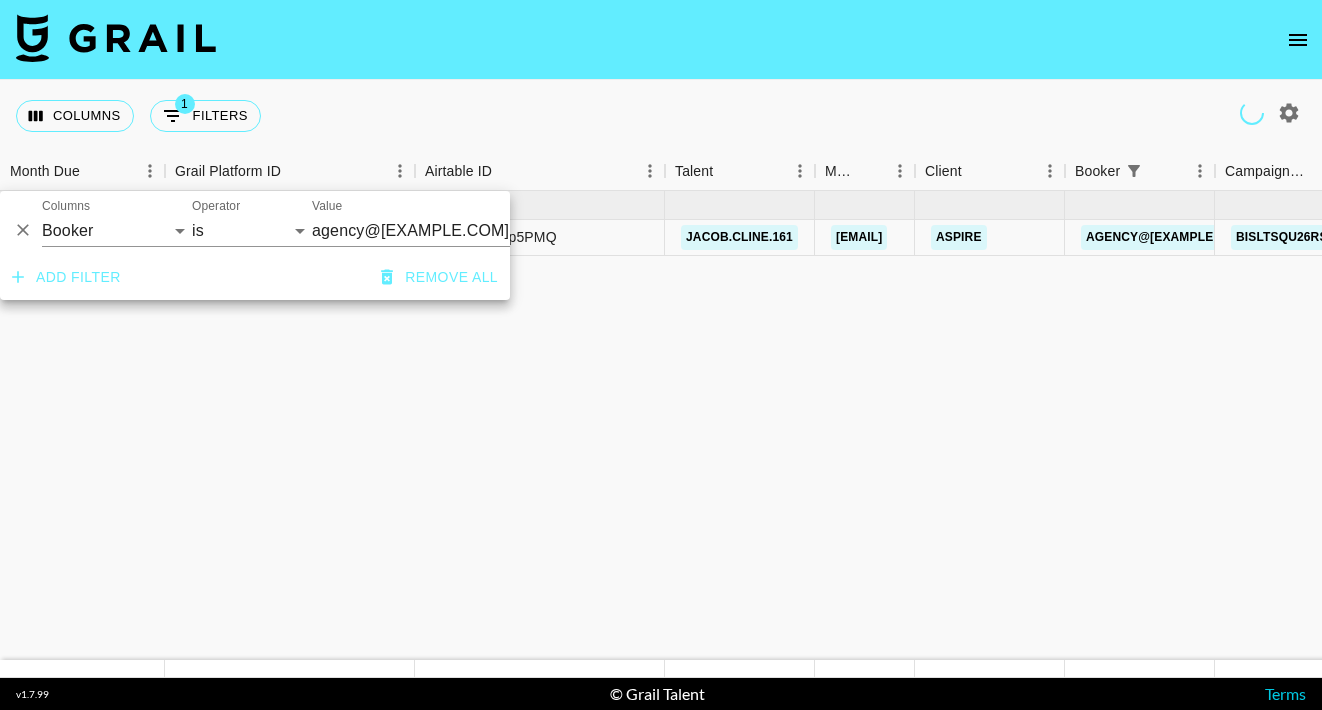 click at bounding box center (661, 40) 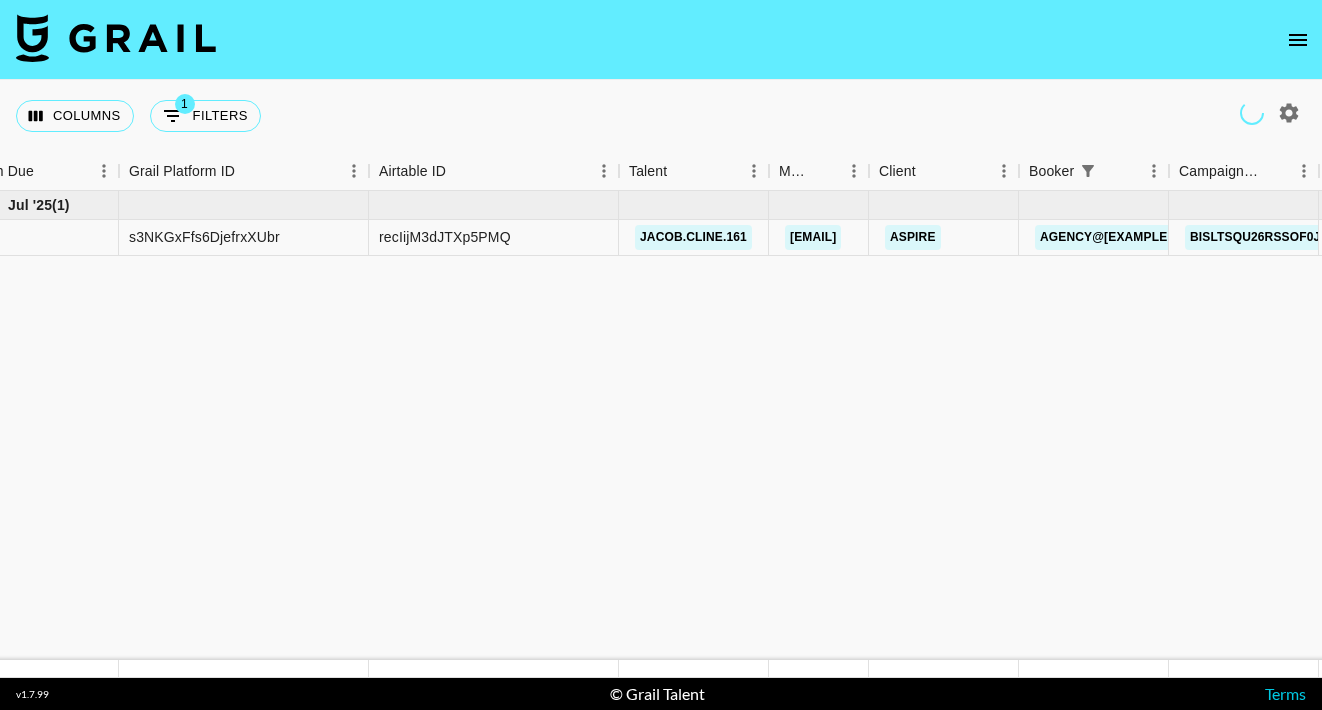 scroll, scrollTop: 0, scrollLeft: 0, axis: both 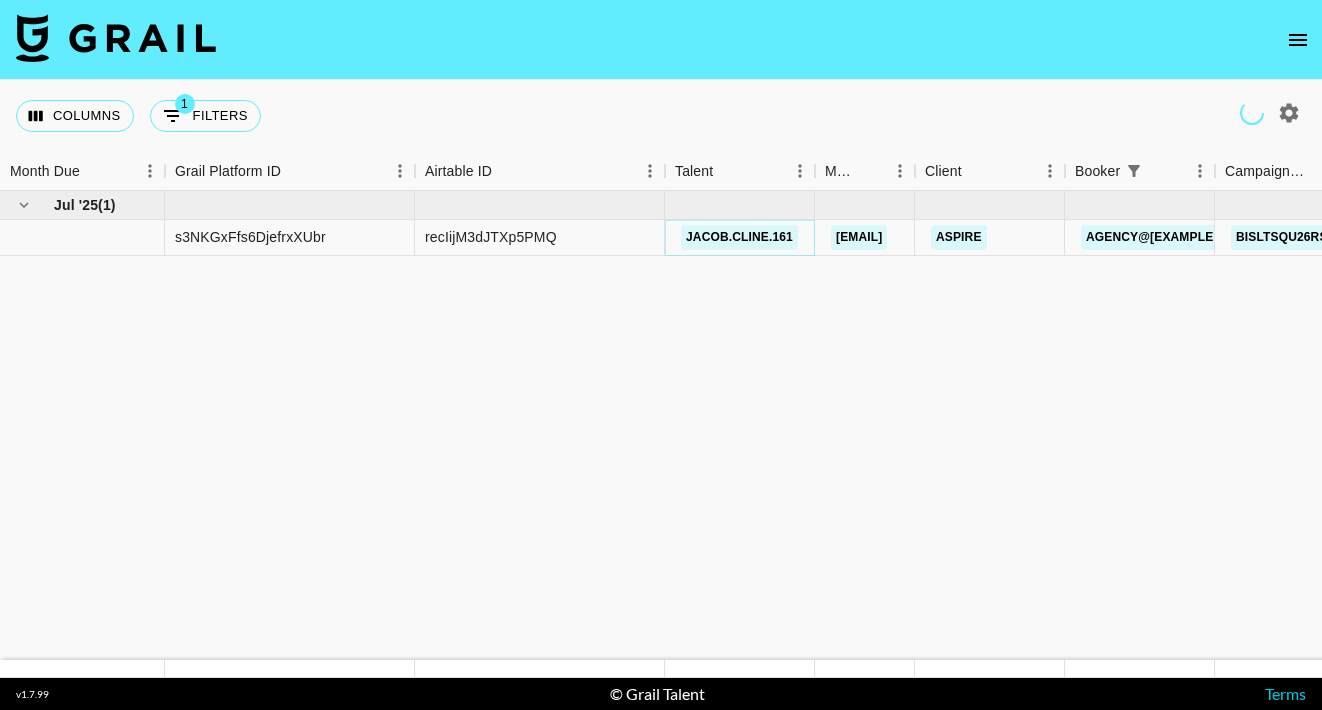 click on "jacob.cline.161" at bounding box center [739, 237] 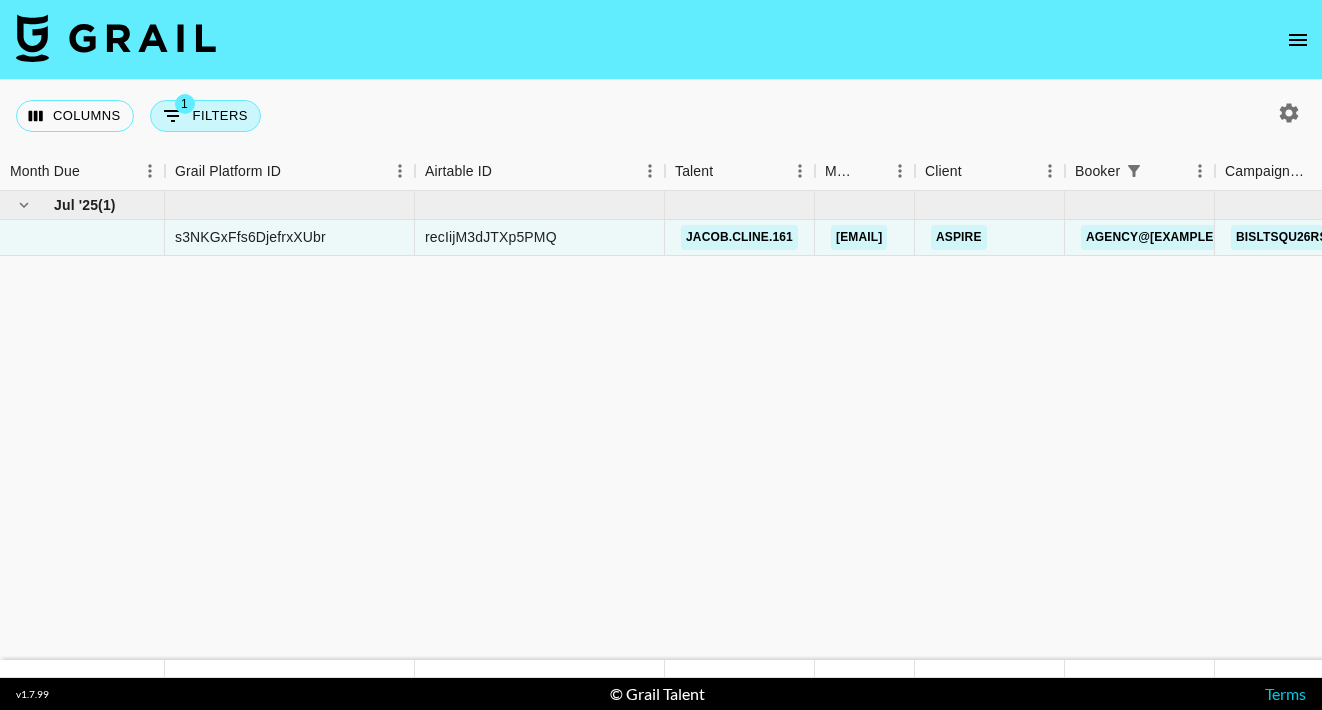 click on "1 Filters" at bounding box center [205, 116] 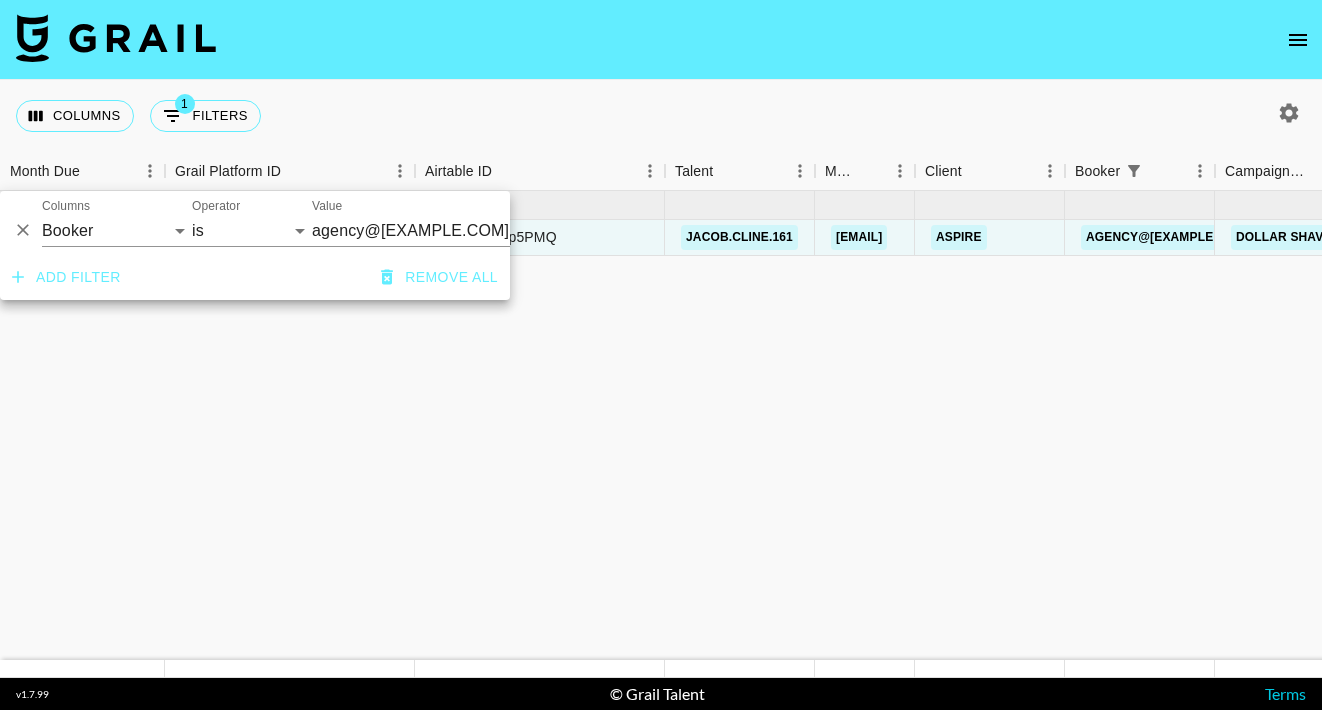 click on "agency@[EXAMPLE.COM]" at bounding box center [434, 230] 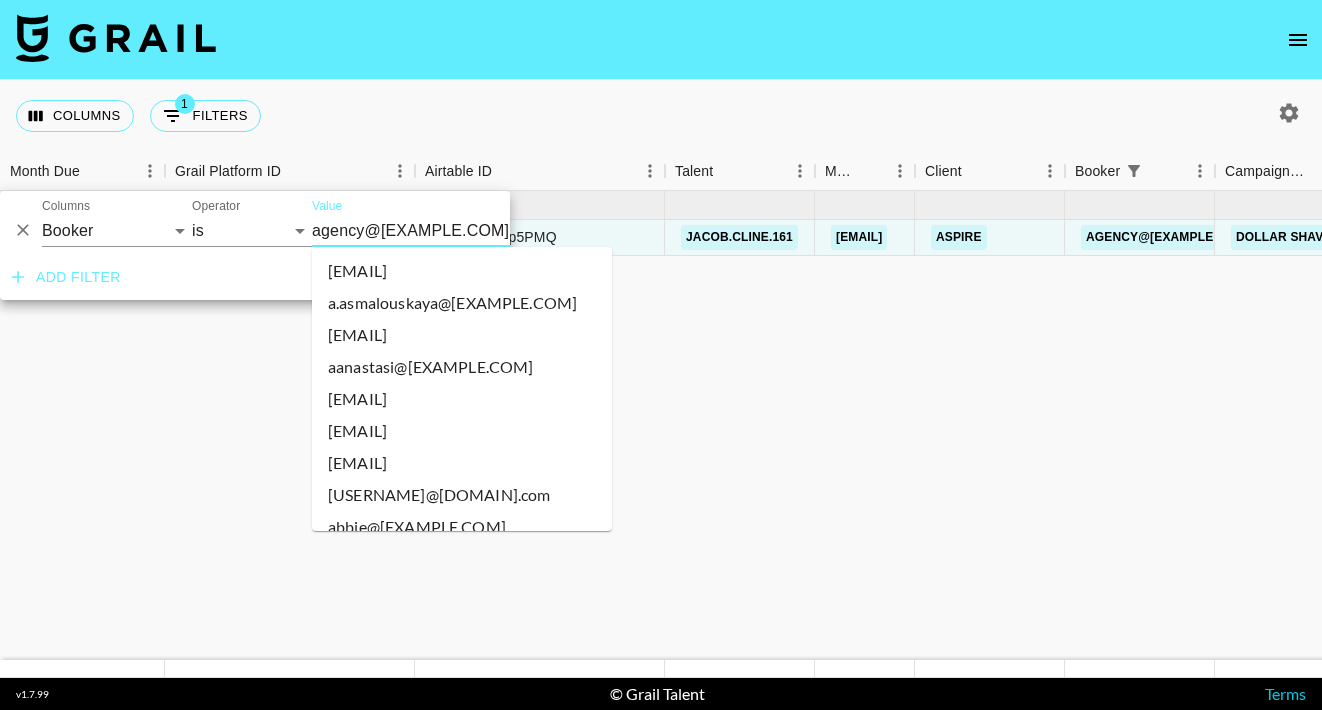 scroll, scrollTop: 1036, scrollLeft: 0, axis: vertical 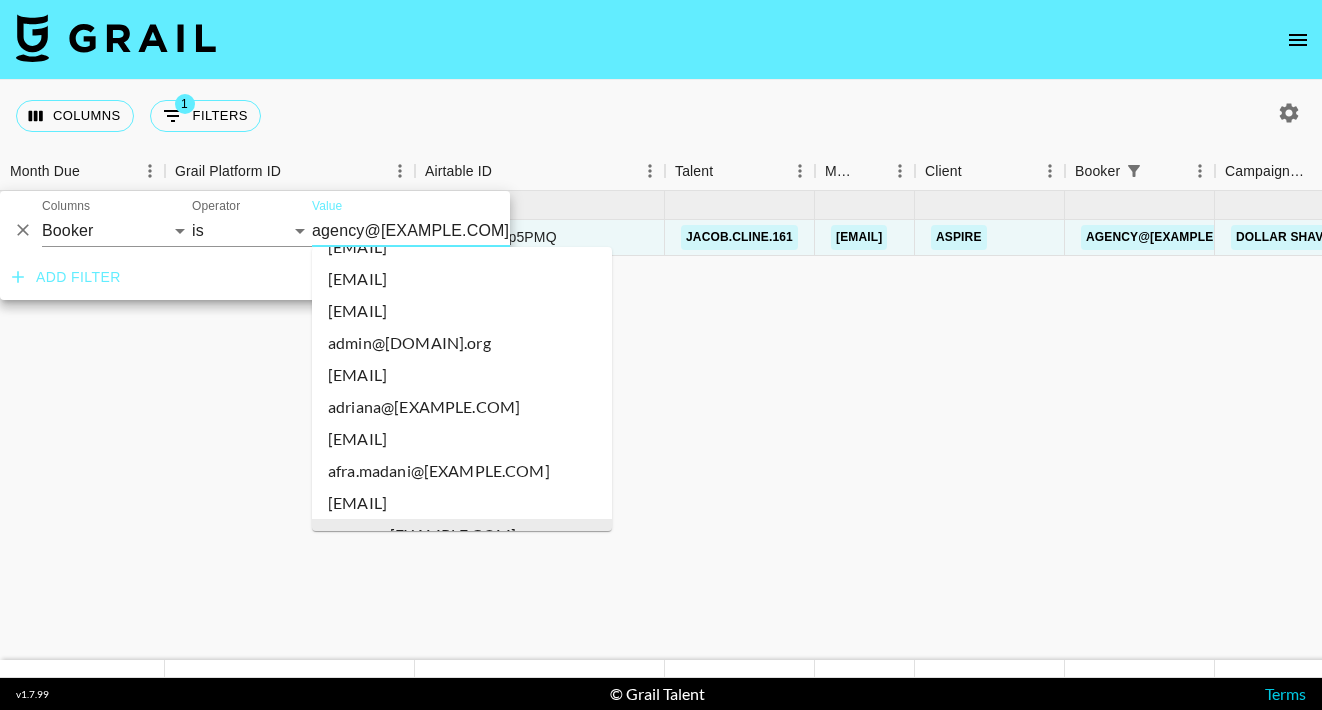 click on "agency@[EXAMPLE.COM]" at bounding box center [434, 230] 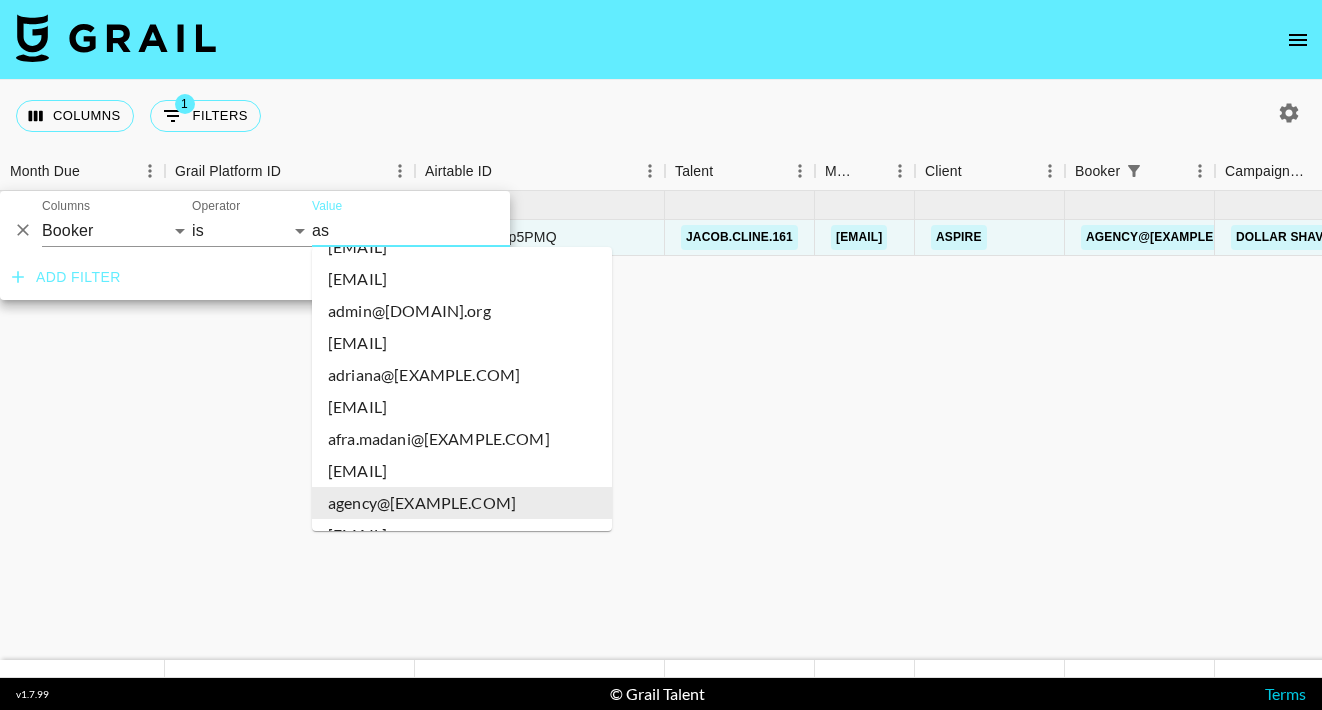 scroll, scrollTop: 0, scrollLeft: 0, axis: both 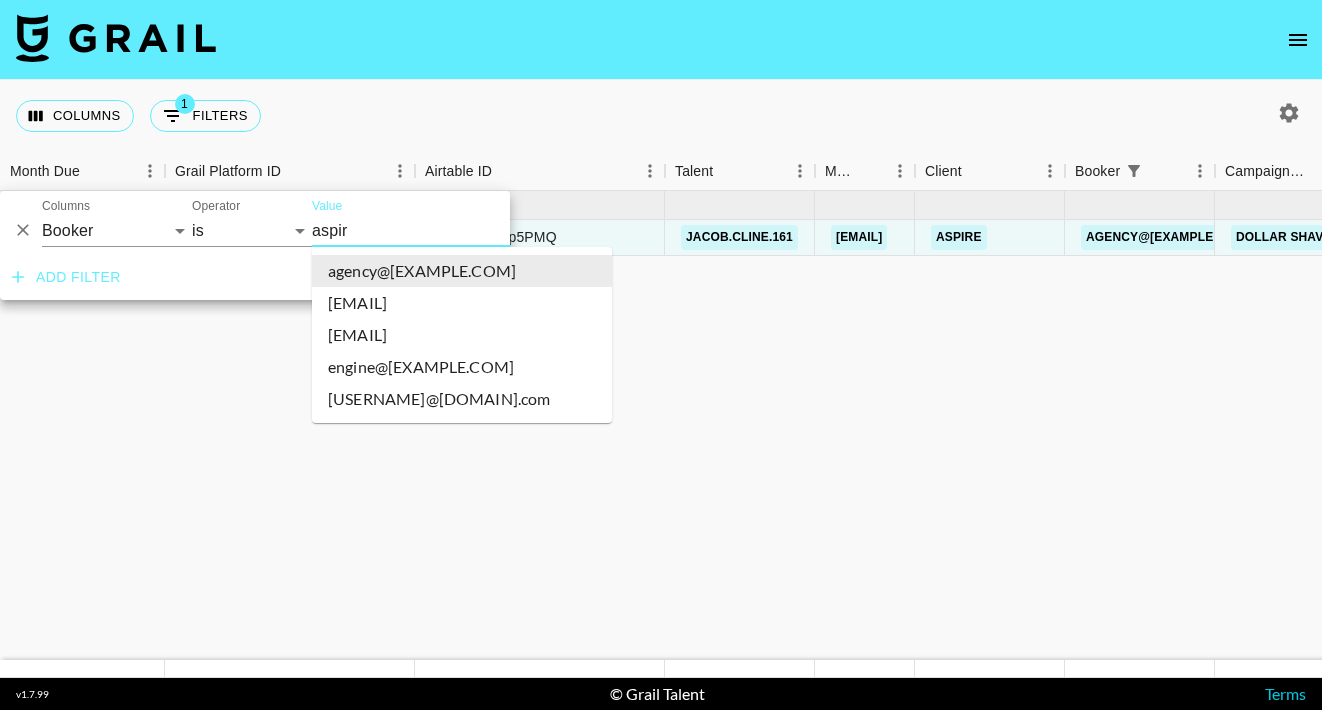 type on "aspire" 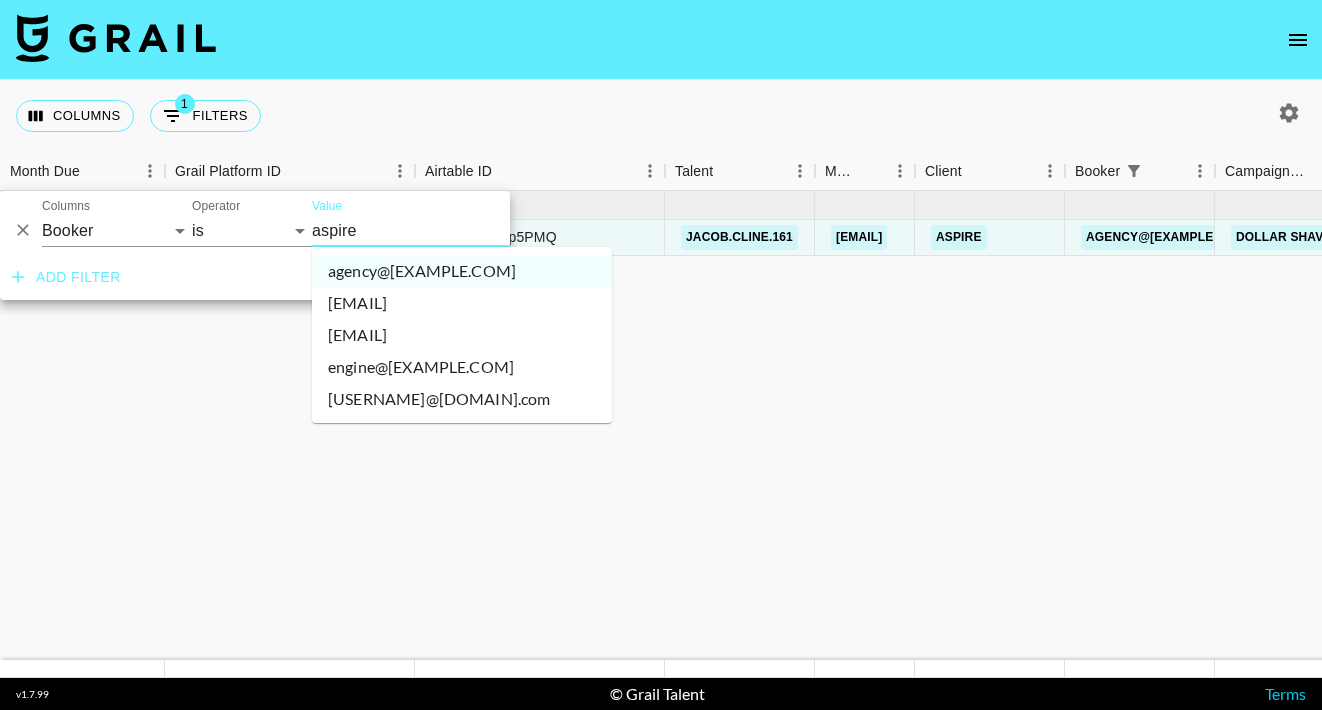 click on "[EMAIL]" at bounding box center (462, 303) 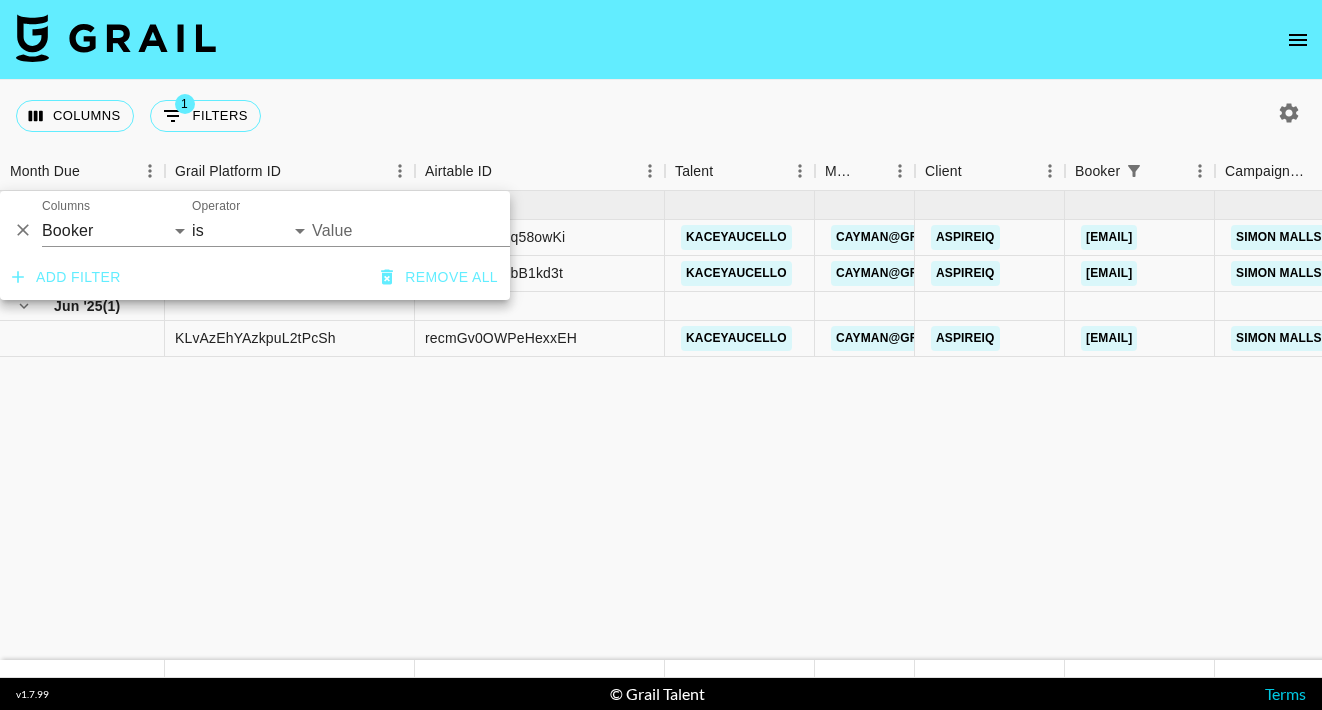 type on "[EMAIL]" 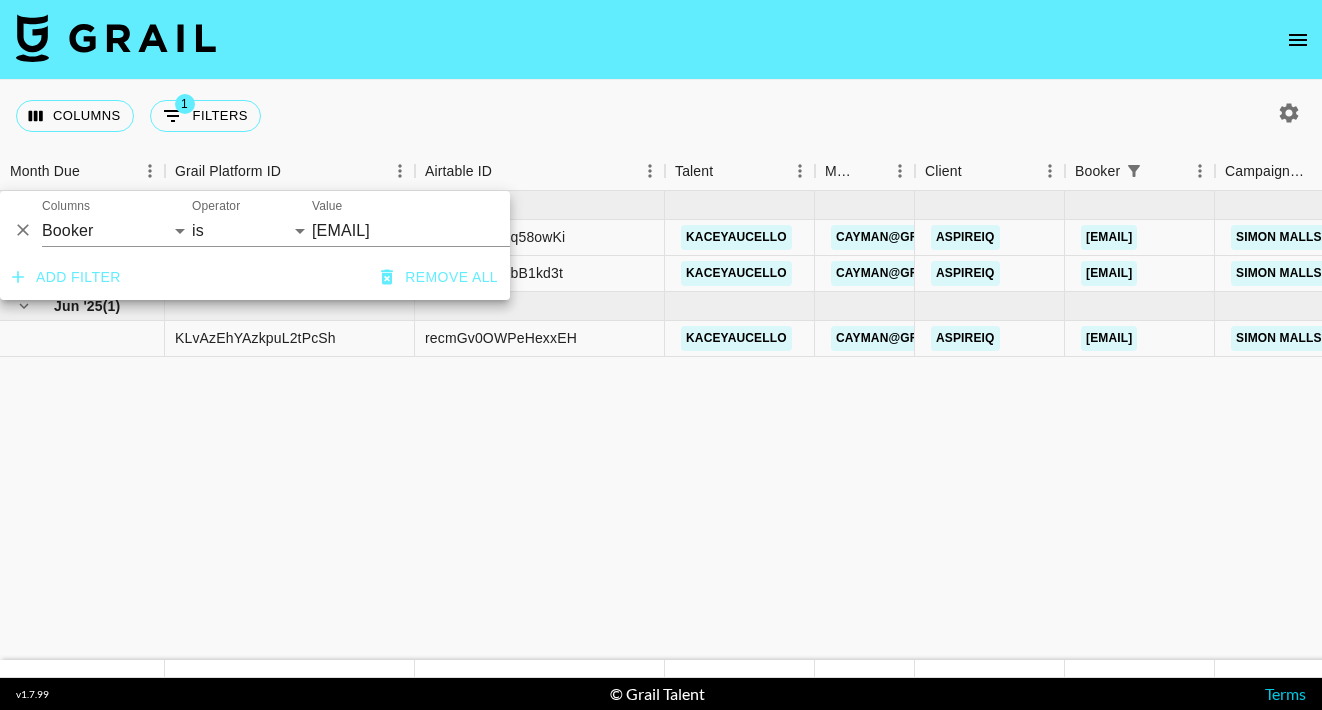 click on "May '25  ( 2 ) $ 3,800.00 $ 370.98 1iUIQJAyBzNKidl2ATr2 recdHH5QkGq58owKi [NAME] [EMAIL] AspireIQ Simon Malls Ambassador Program (April) 4/2/2025 May '25 $1,950.00 $190.37 approved https://www.instagram.com/reel/DJpt9oEpwTC/ Simon Malls Partnership (Aspire) __ [NAME].docx yes 7/11/2025 https://in.xero.com/BMLd9G7GcrmPOUbKAME7NVMUeceDqfEEXjLydqBv zlmxN5VFhMjZABGyfAmc recY2M8oAQbB1kd3t [NAME] [EMAIL] AspireIQ Simon Malls Ambassador Program (May) 4/2/2025 May '25 $1,850.00 $180.61 approved https://www.instagram.com/reel/DJ-GlbRpwgJ/ Screenshot 2025-04-17 at 12.46.54 PM.png yes 7/19/2025 https://in.xero.com/3FiztkpmDFQGSr58rwz5vV4M9BUyLI2L6kVyr2XT Jun '25  ( 1 ) $ 1,850.00 $ 180.61 KLvAzEhYAzkpuL2tPcSh recmGv0OWPeHexxEH [NAME] [EMAIL] AspireIQ Simon Malls Ambassador Program (June) 4/2/2025 Jun '25 $1,850.00 $180.61 approved no" at bounding box center (1747, 425) 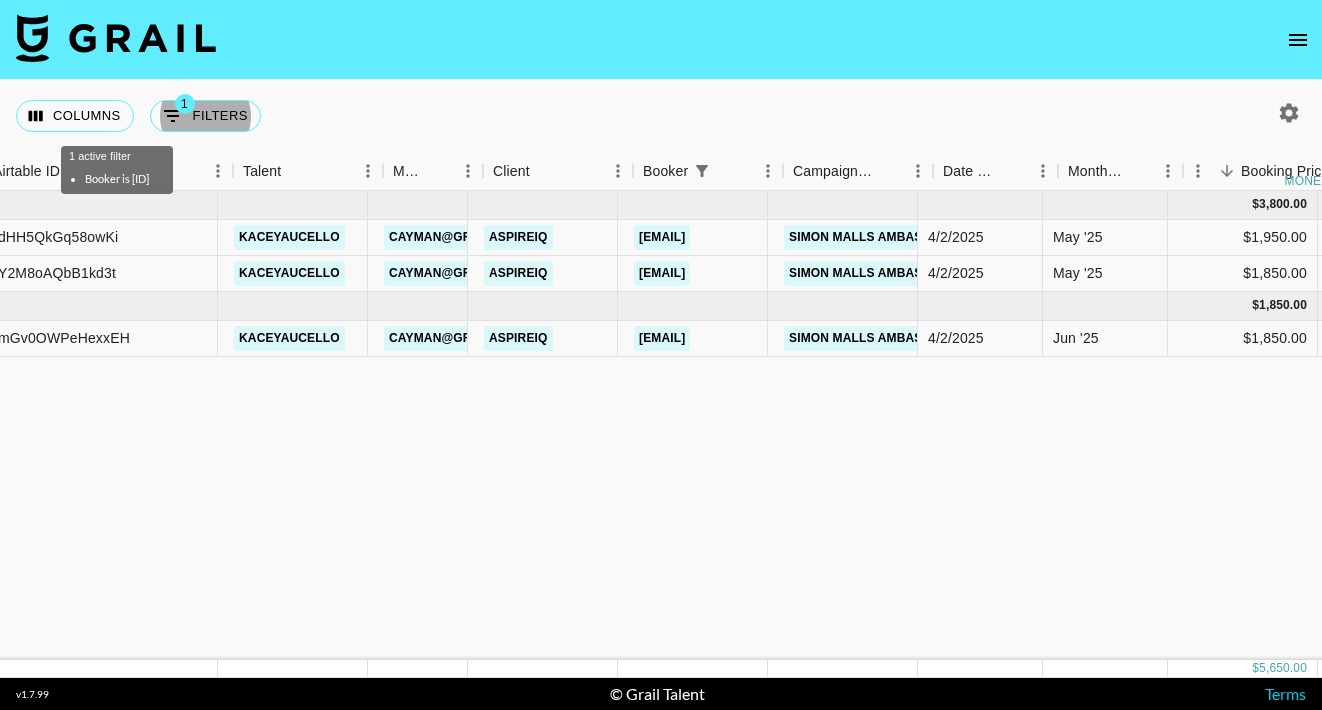 scroll, scrollTop: 0, scrollLeft: 371, axis: horizontal 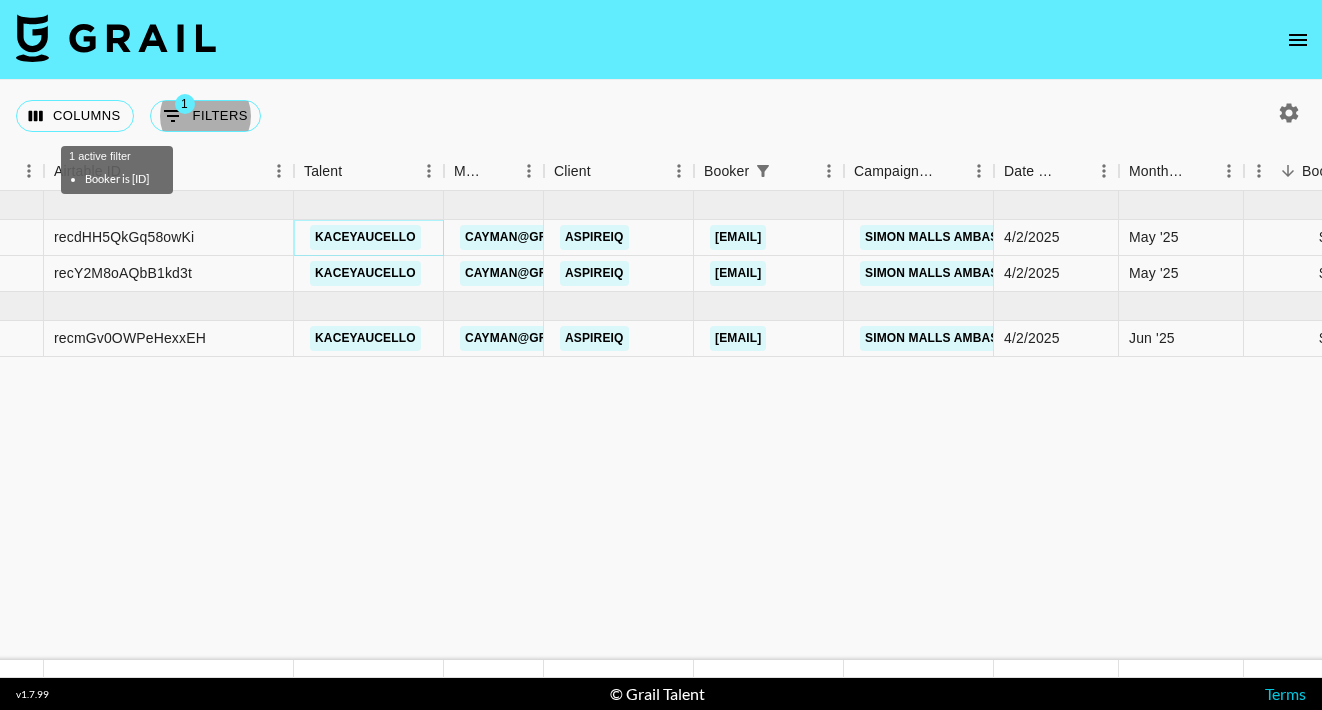 click on "kaceyaucello" at bounding box center (365, 237) 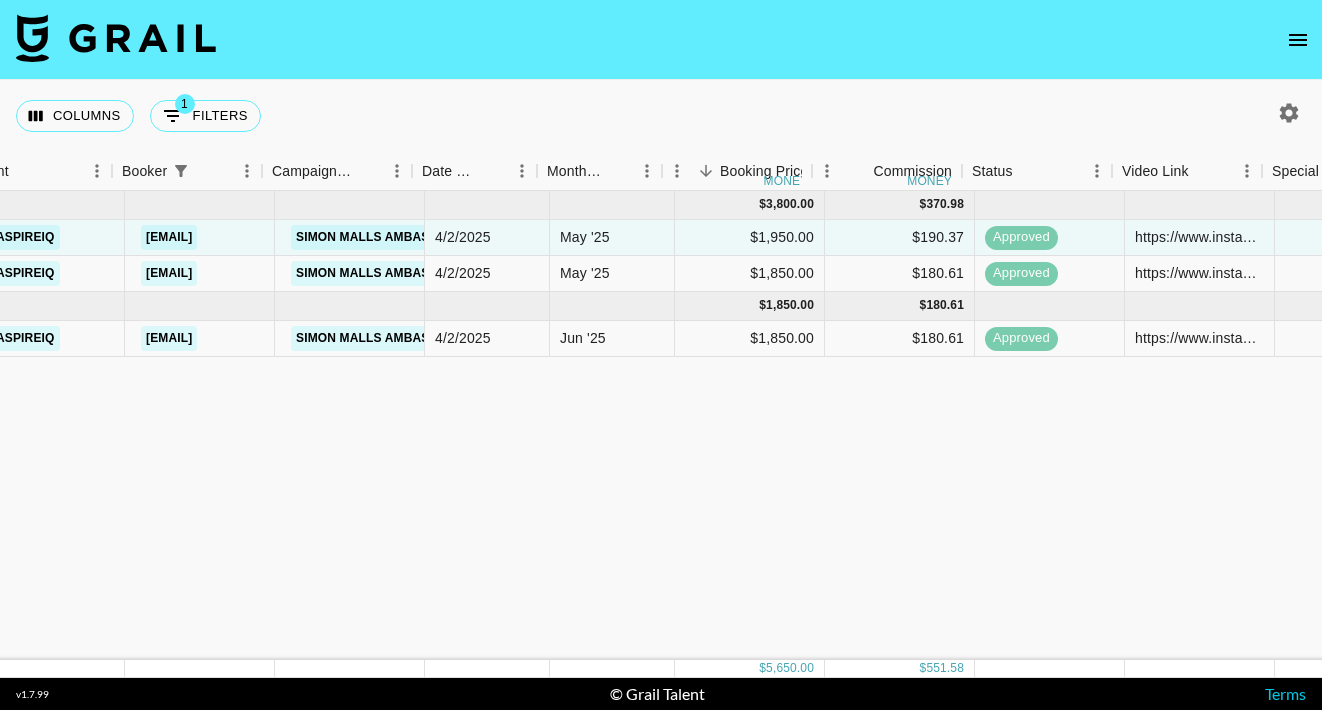 scroll, scrollTop: 0, scrollLeft: 971, axis: horizontal 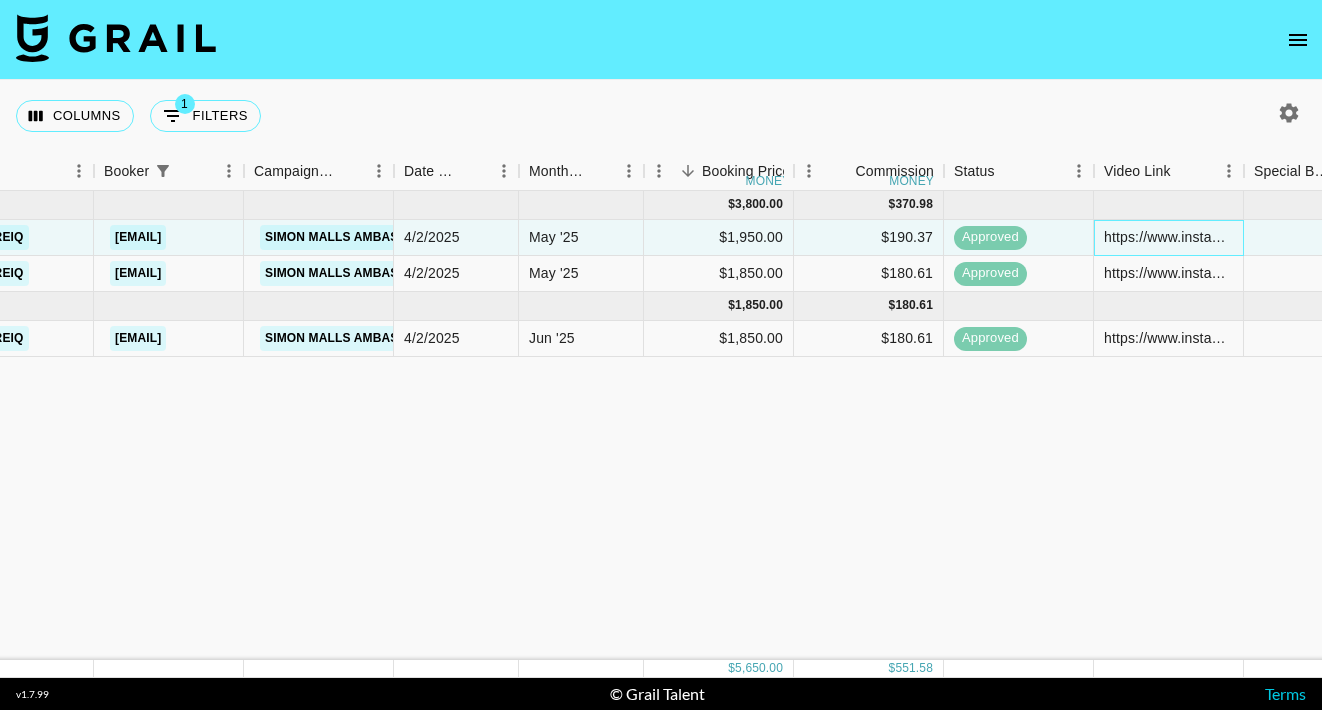 click on "https://www.instagram.com/reel/DJpt9oEpwTC/" at bounding box center (1168, 237) 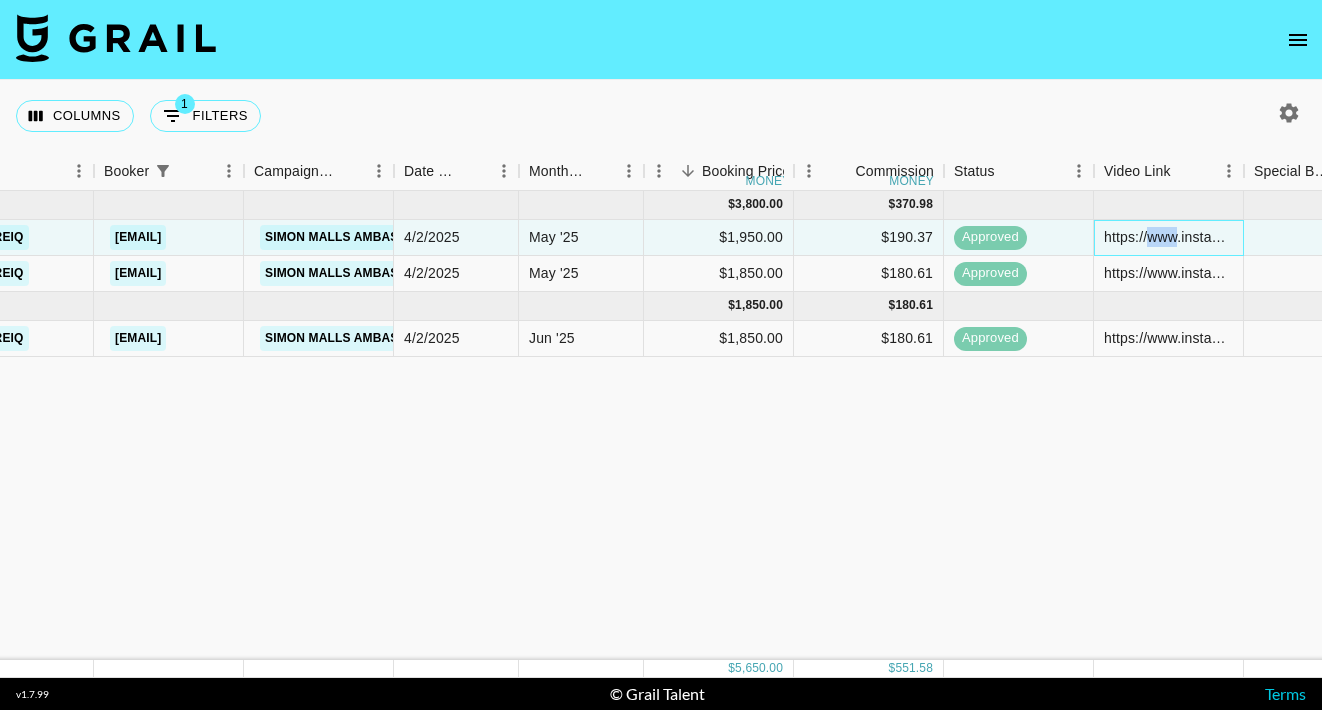 click on "https://www.instagram.com/reel/DJpt9oEpwTC/" at bounding box center (1168, 237) 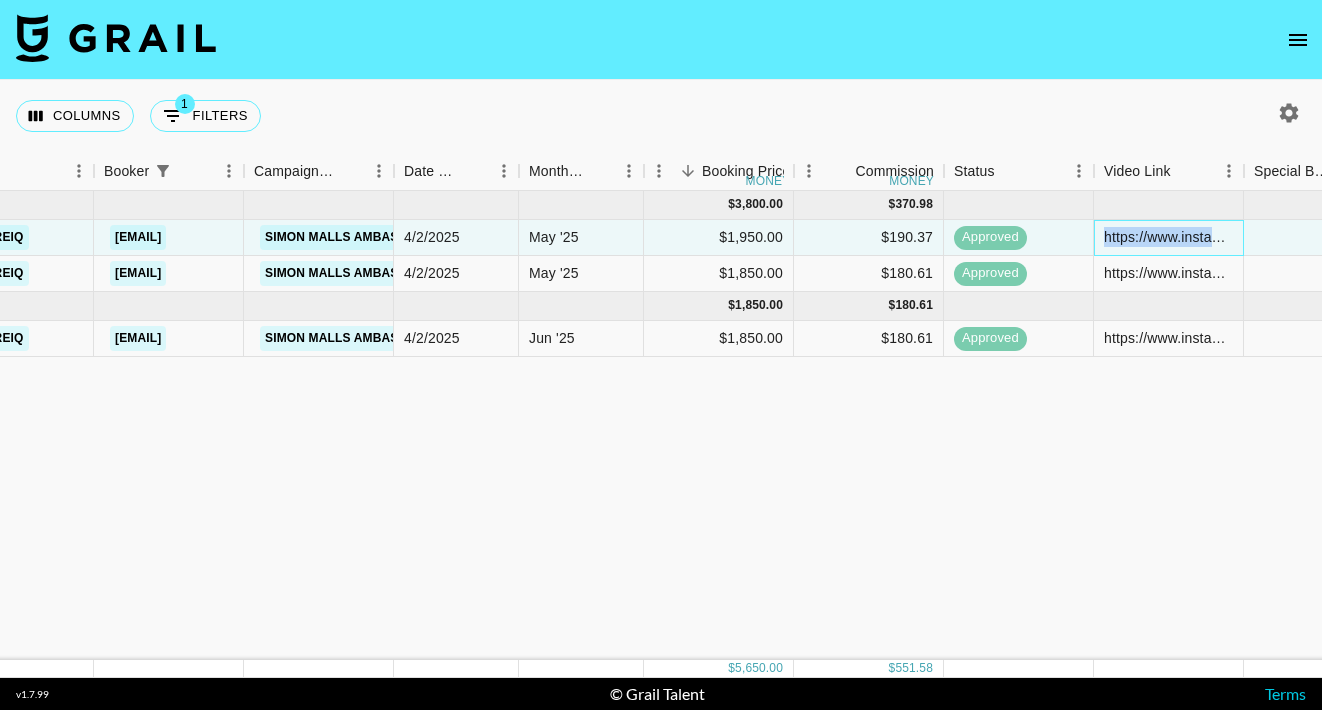 click on "https://www.instagram.com/reel/DJpt9oEpwTC/" at bounding box center (1168, 237) 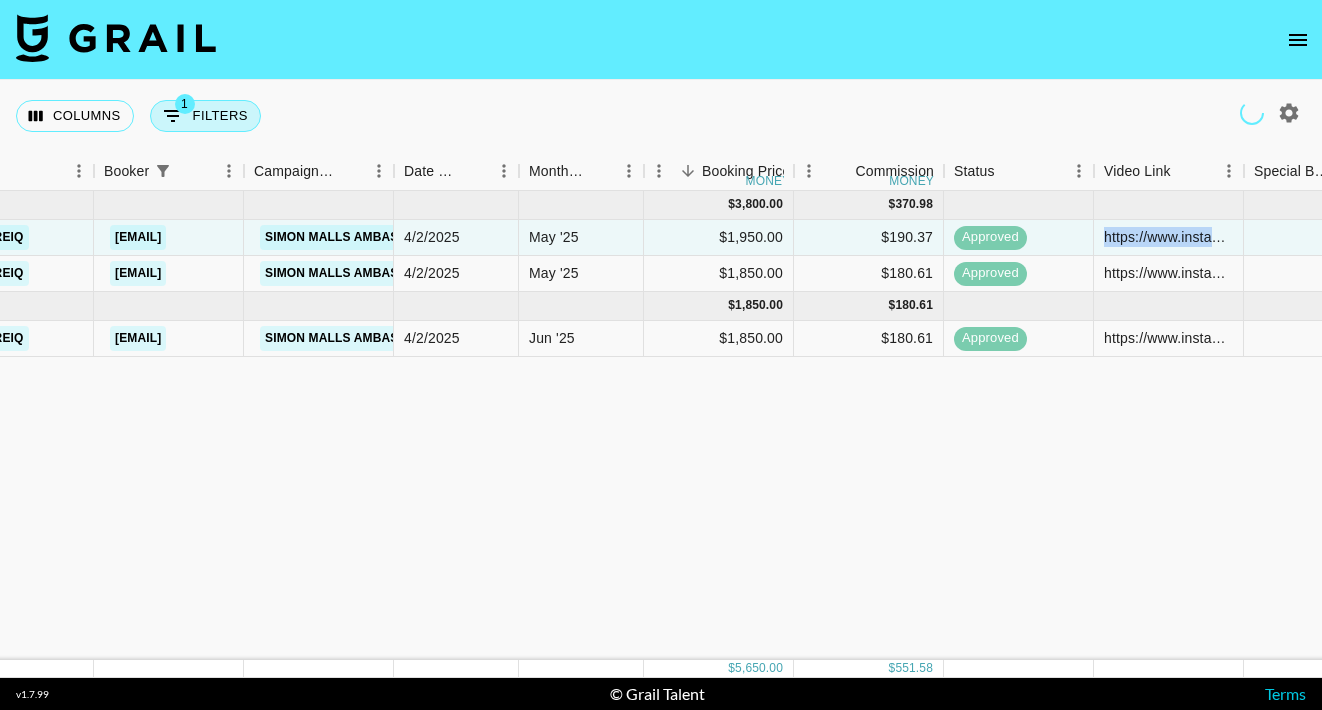 click on "1 Filters" at bounding box center (205, 116) 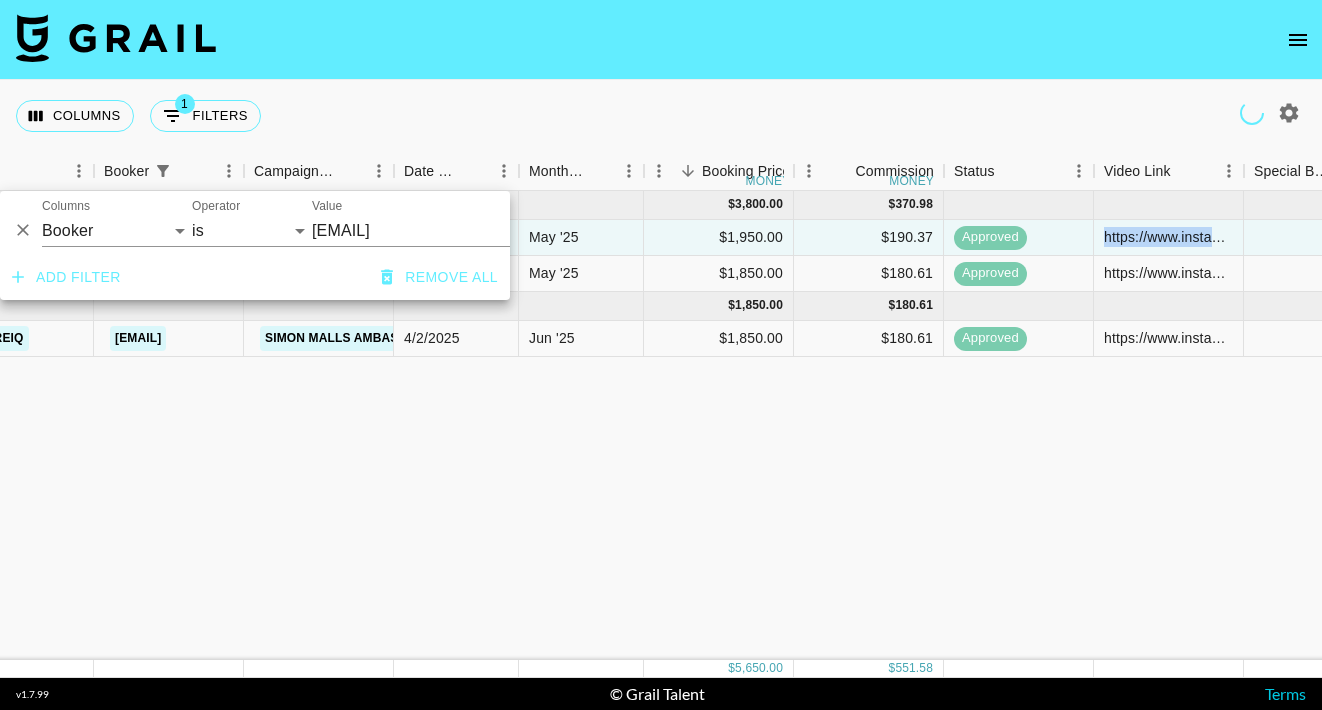 click on "[EMAIL]" at bounding box center [434, 230] 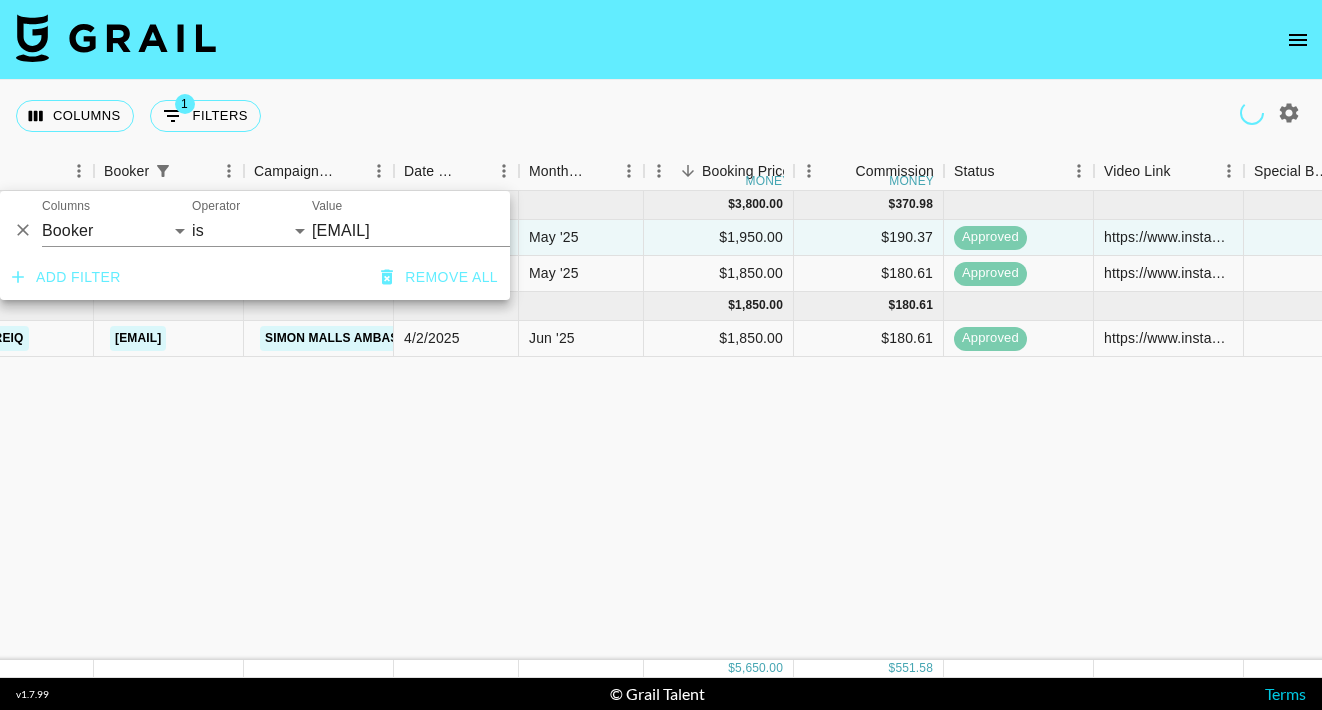click on "[EMAIL]" at bounding box center [434, 230] 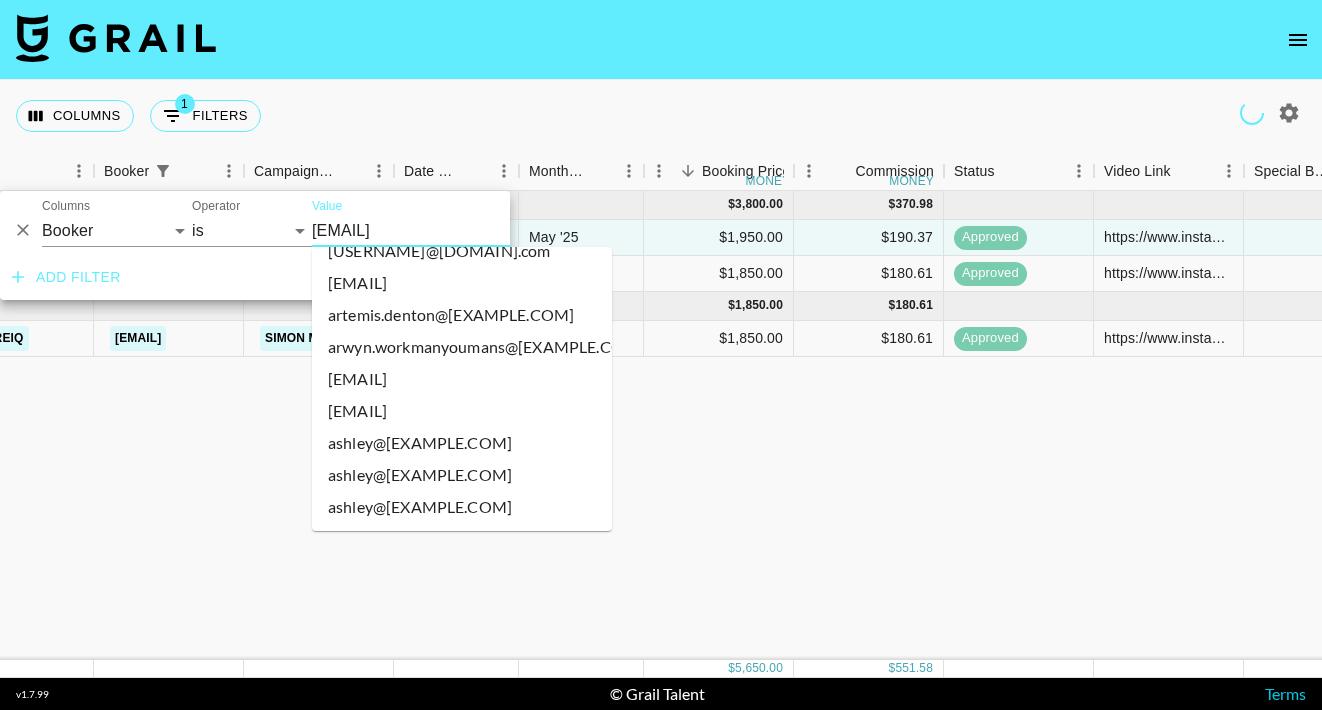 click on "[EMAIL]" at bounding box center [434, 230] 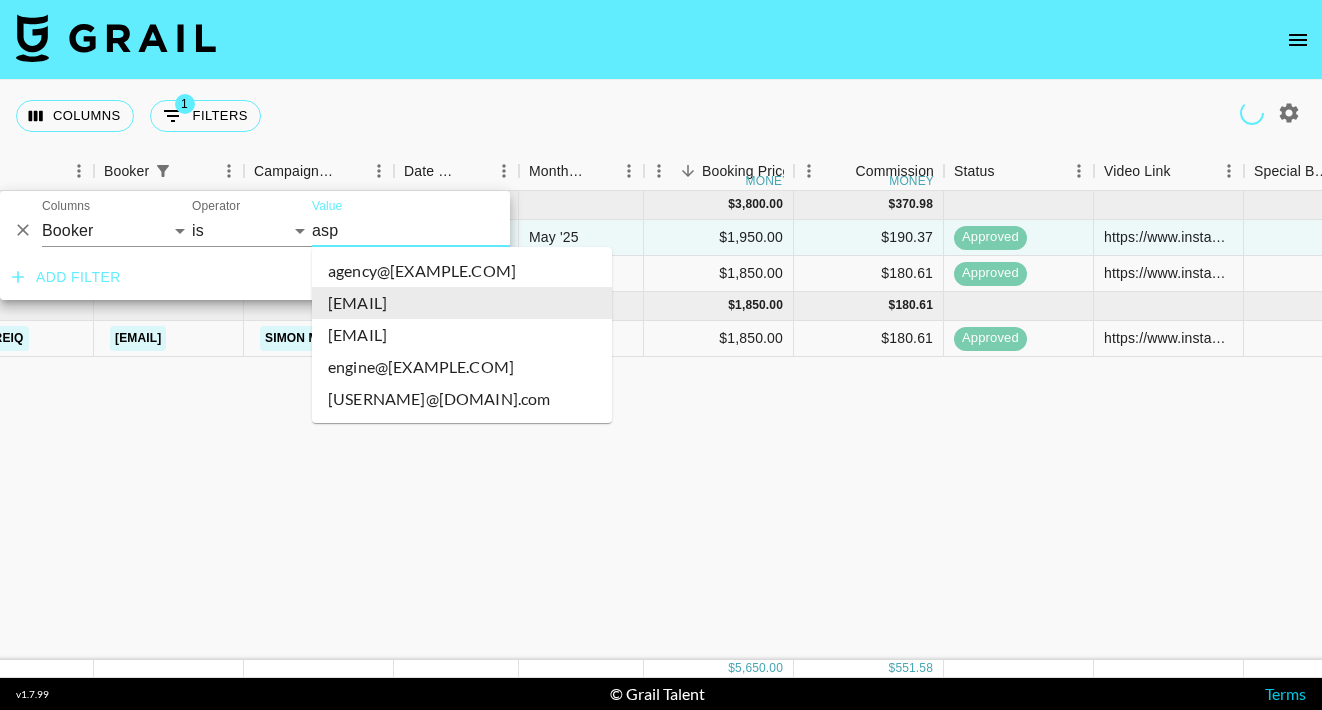 scroll, scrollTop: 0, scrollLeft: 0, axis: both 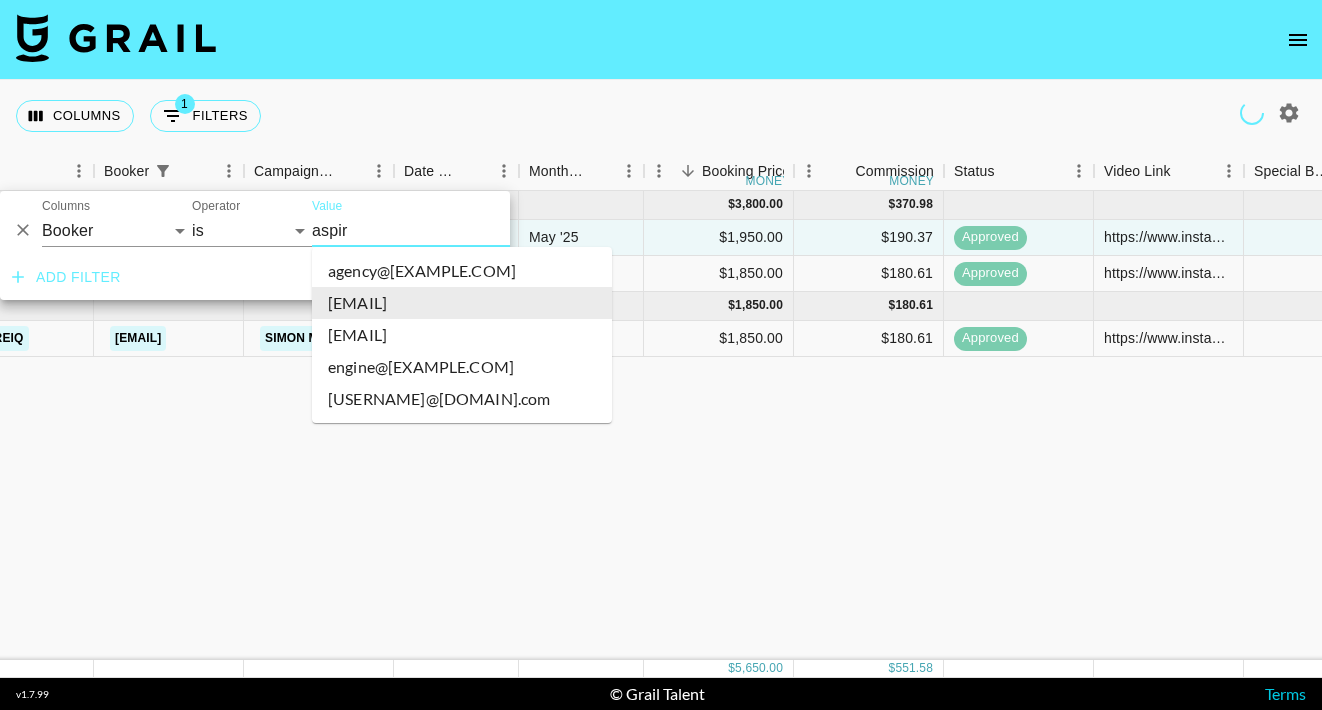 type on "aspire" 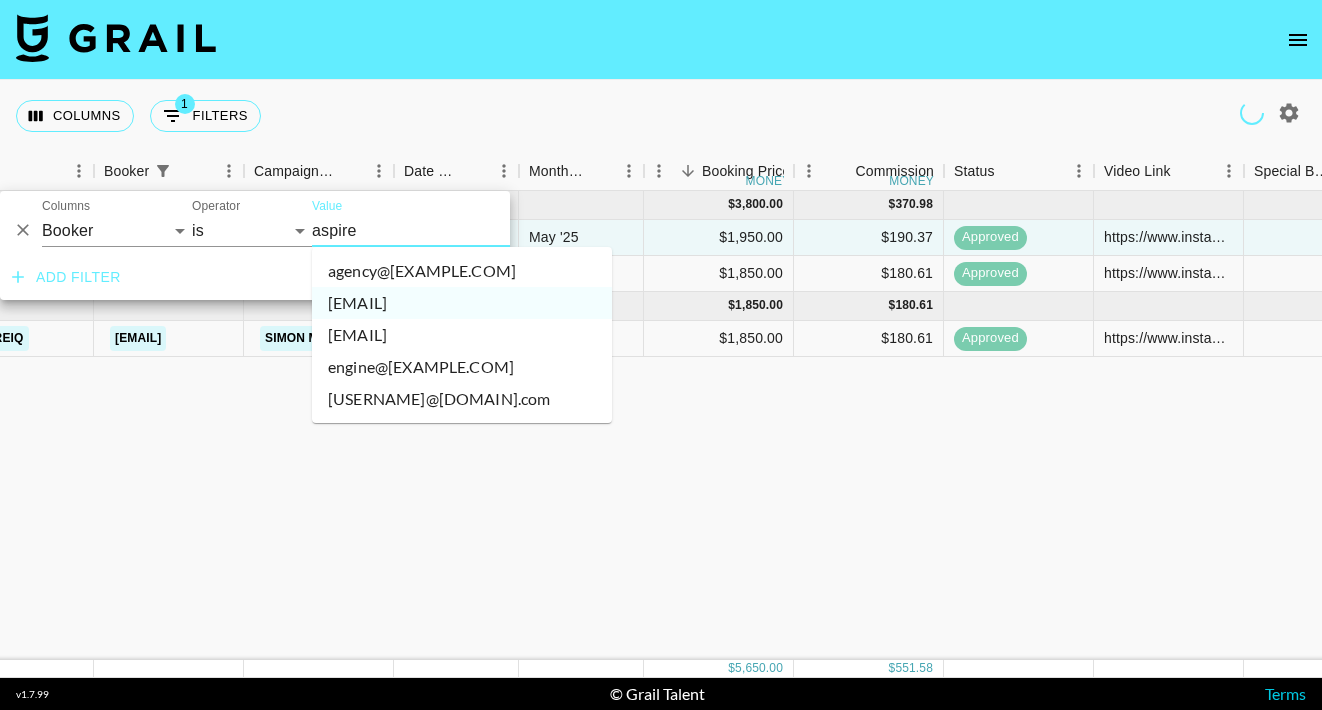 click on "[EMAIL]" at bounding box center (462, 335) 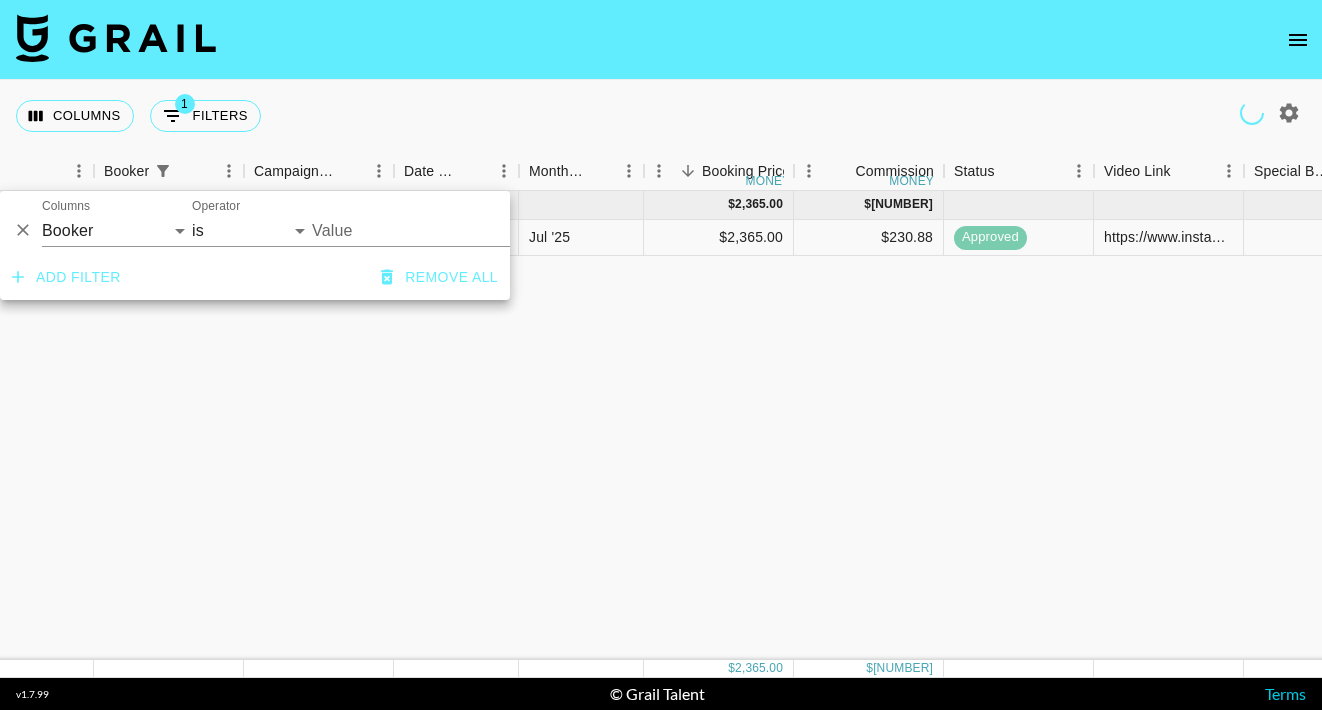 type on "[EMAIL]" 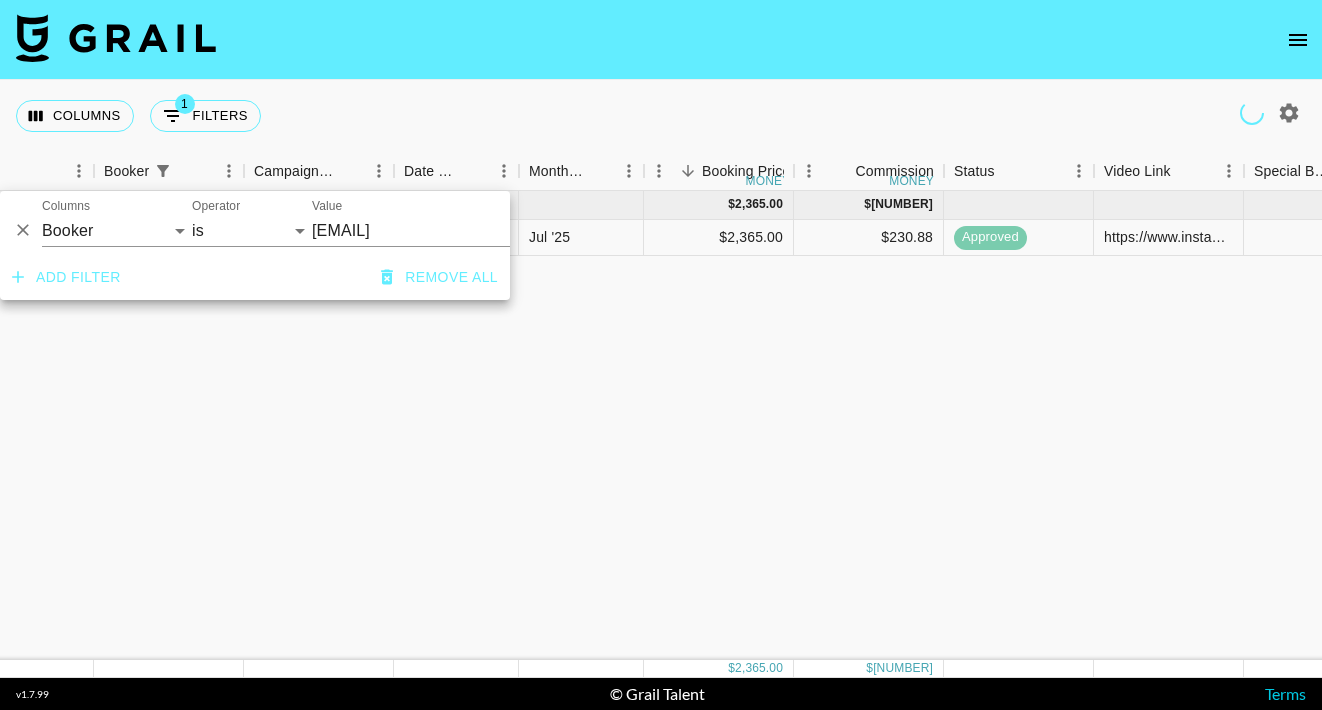 click on "[MONTH] '[YEAR] ( 1 ) $ [PRICE] $ [PRICE] [CODE] [CODE] [NAME] [EMAIL] [BRAND] [BRAND] [EMAIL] [BRAND] [BRAND] [MONTH] '[YEAR] $ [PRICE] $ [PRICE] approved [URL] [NAME] x [BRAND] Terms.pdf no [URL]" at bounding box center [776, 425] 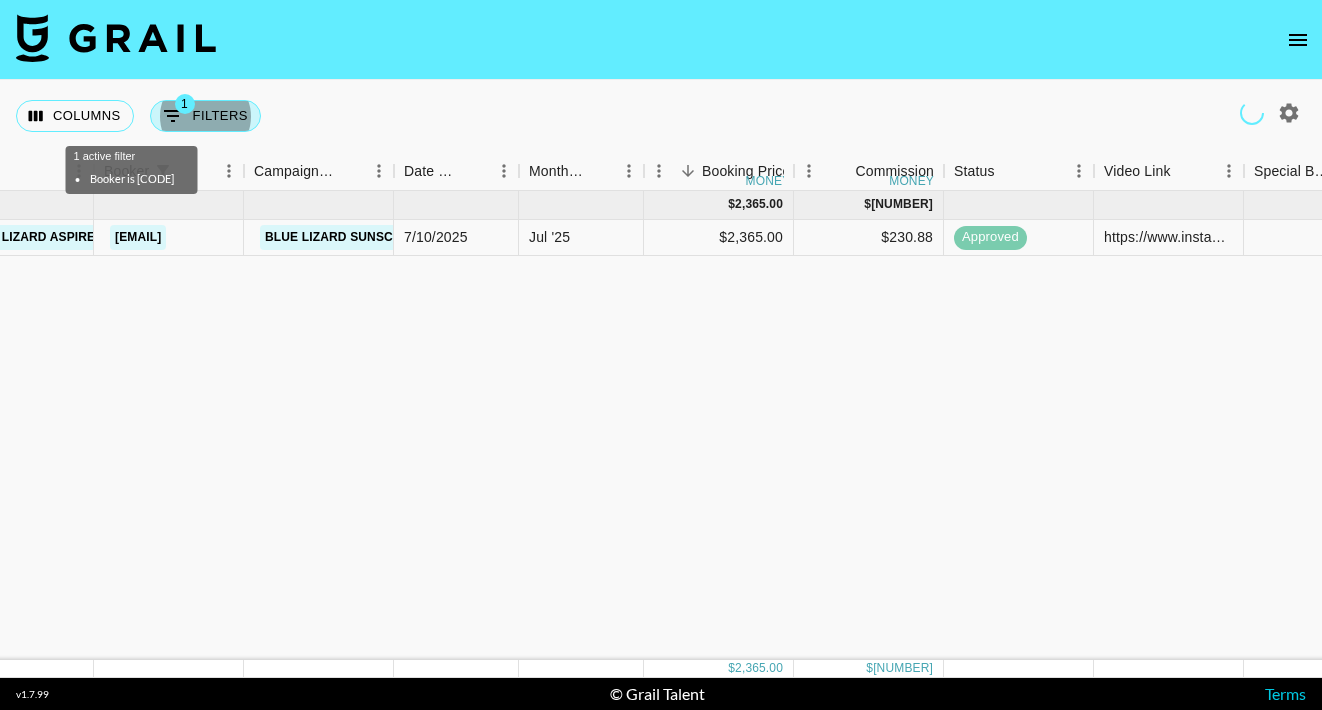 click on "1" at bounding box center [185, 104] 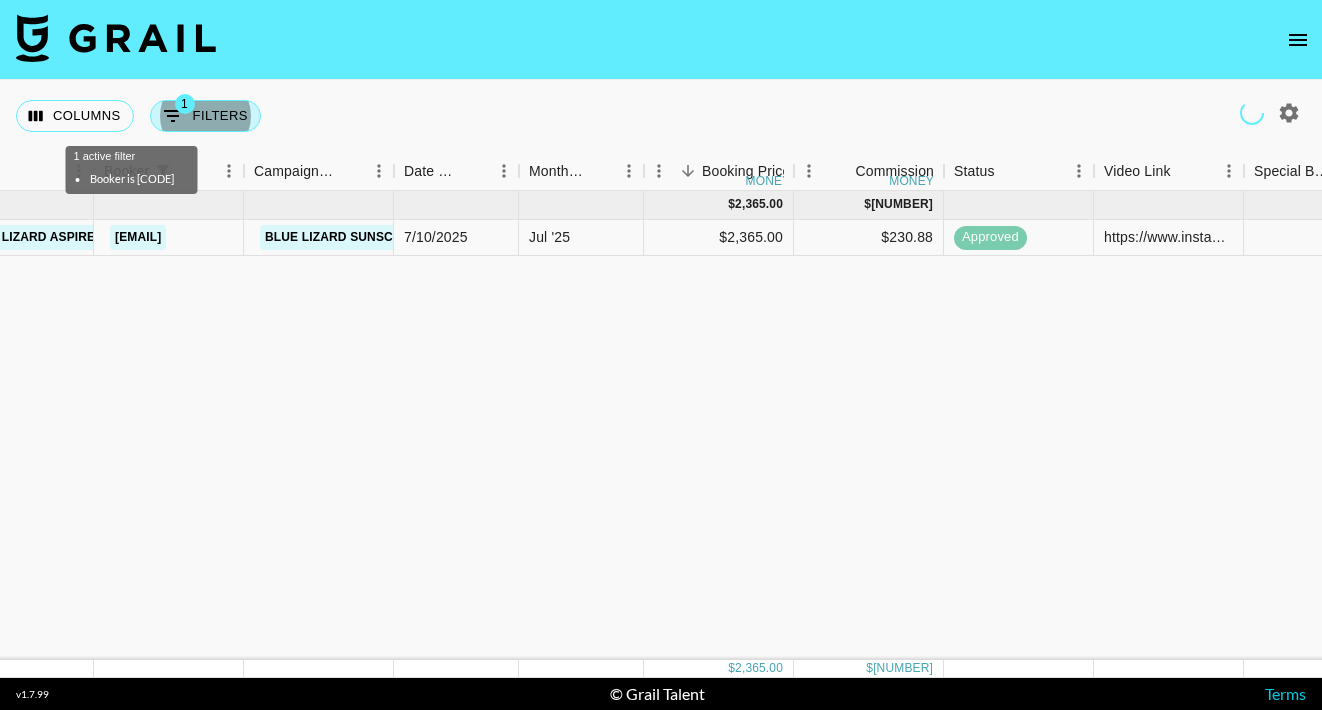 select on "bookerId" 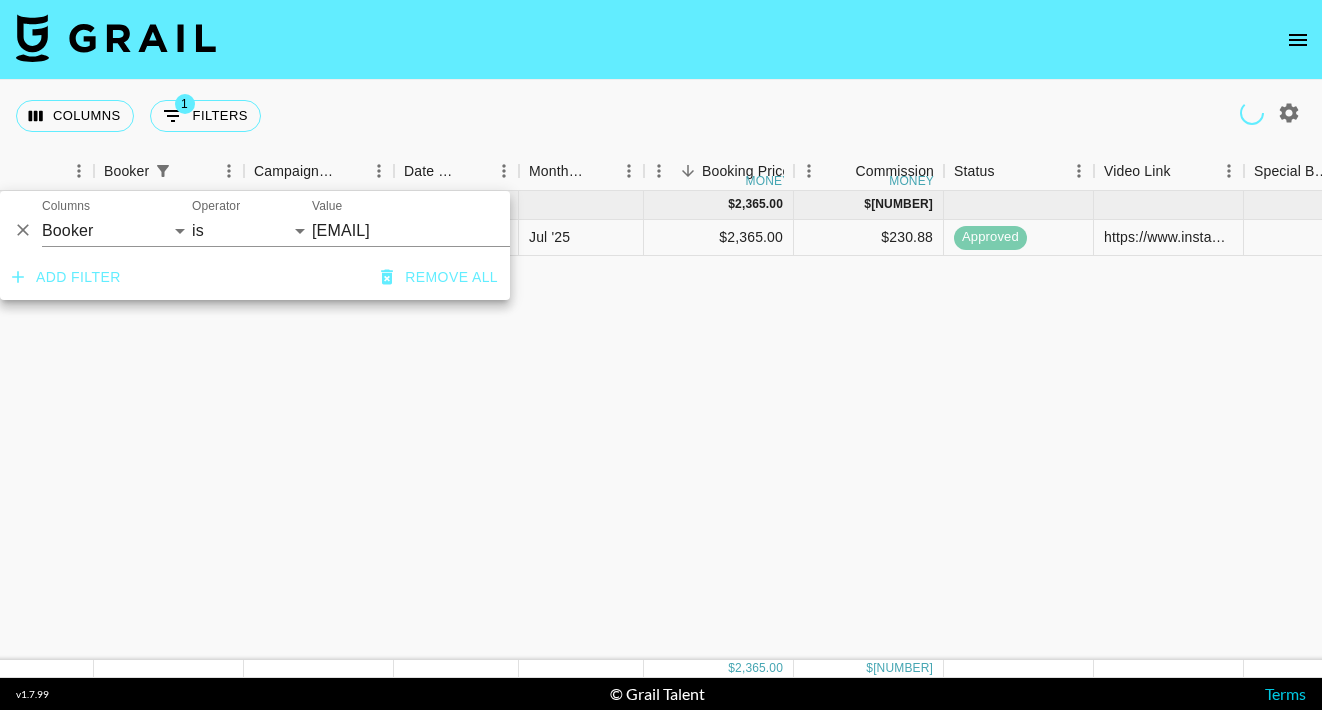 click on "[EMAIL]" at bounding box center (434, 230) 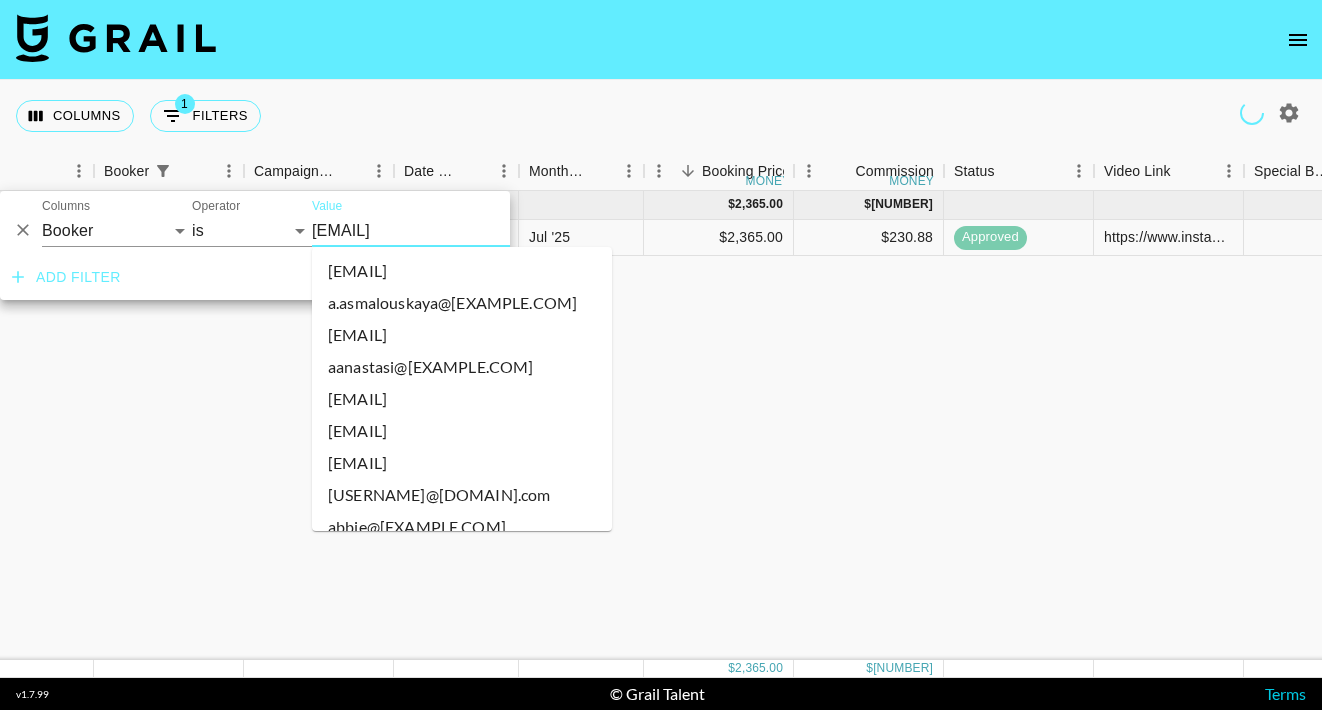 click on "[EMAIL]" at bounding box center (434, 230) 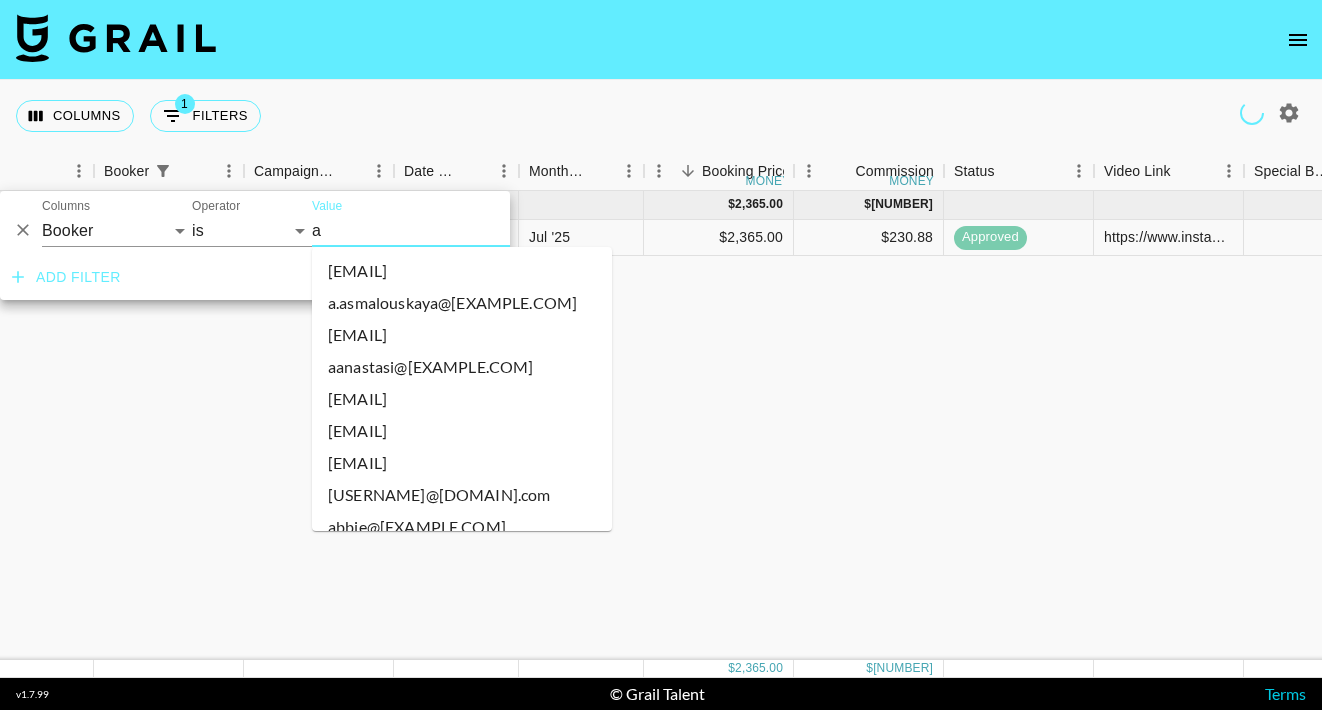 type on "as" 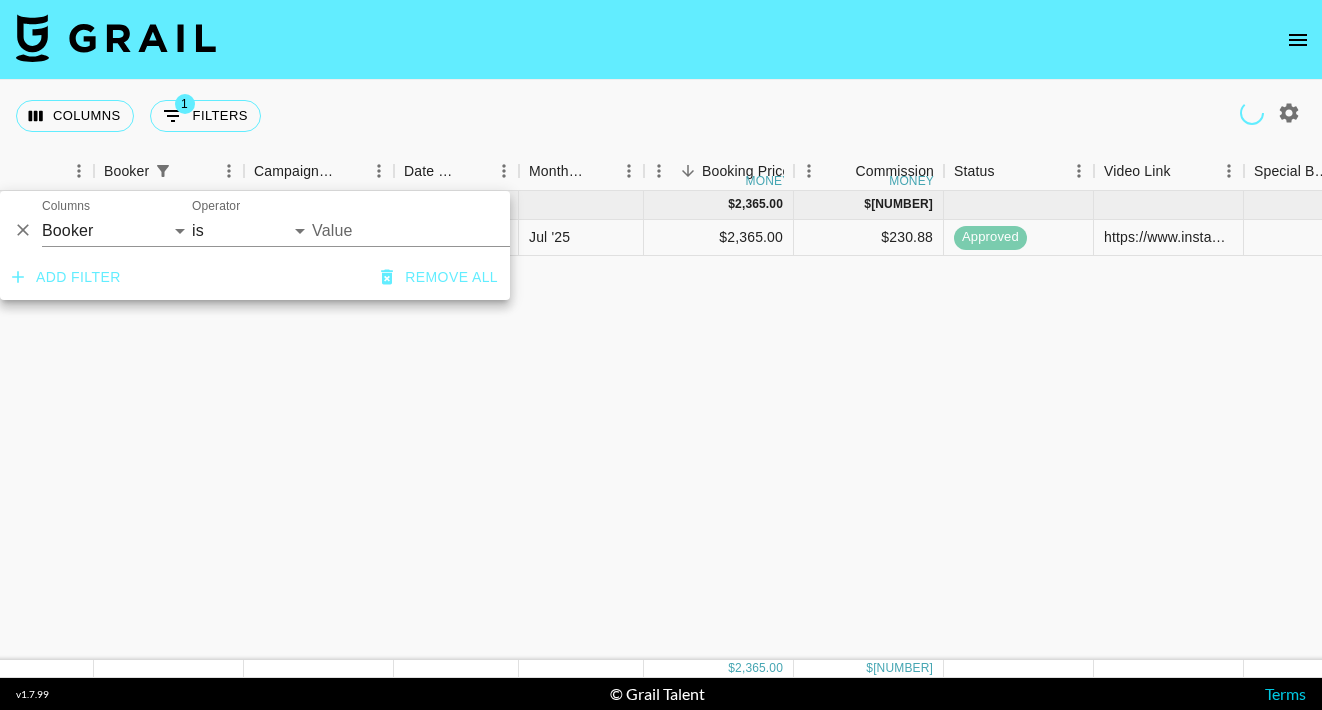 type on "[EMAIL]" 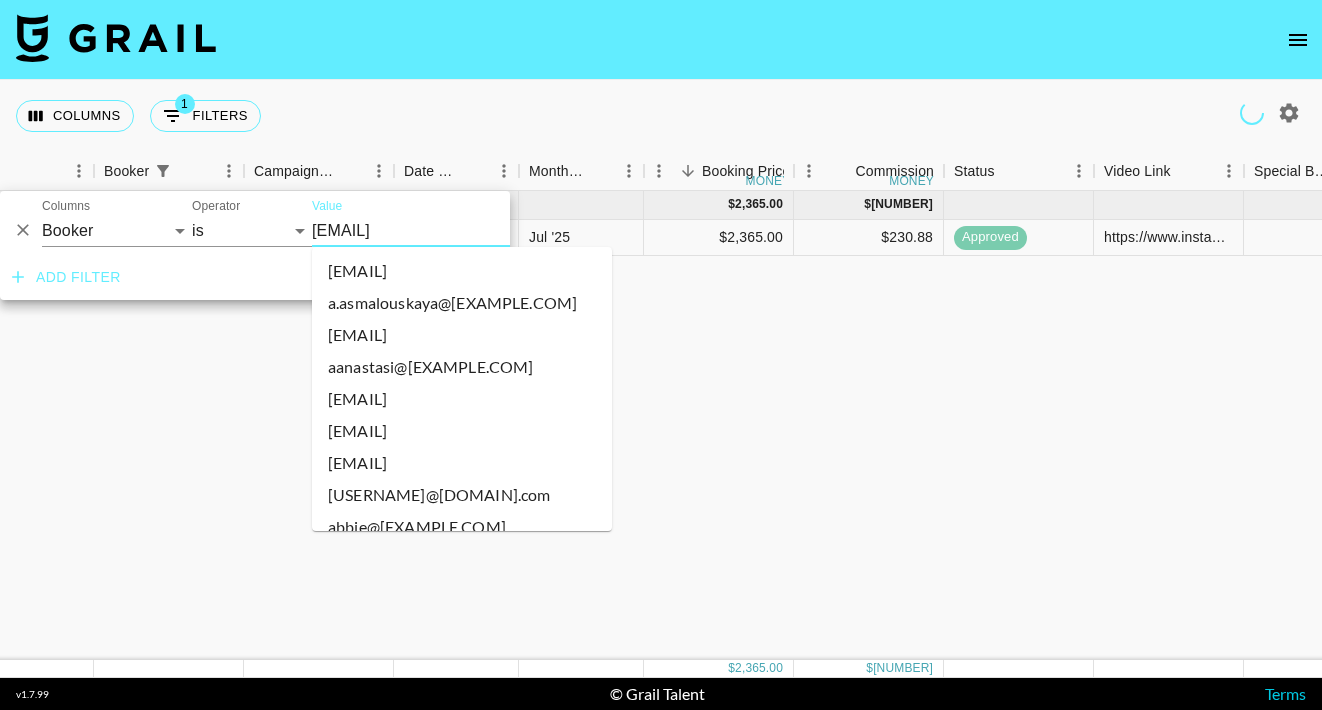 click on "[EMAIL]" at bounding box center (434, 230) 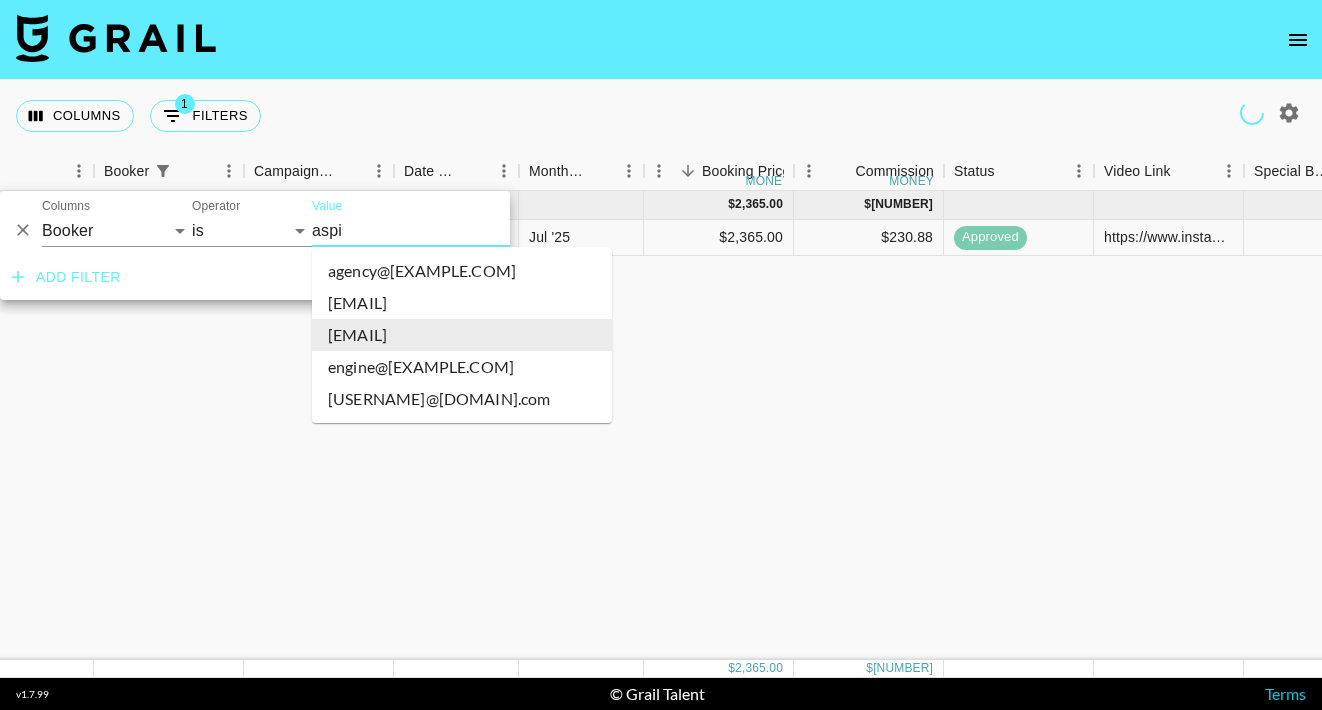 scroll, scrollTop: 0, scrollLeft: 0, axis: both 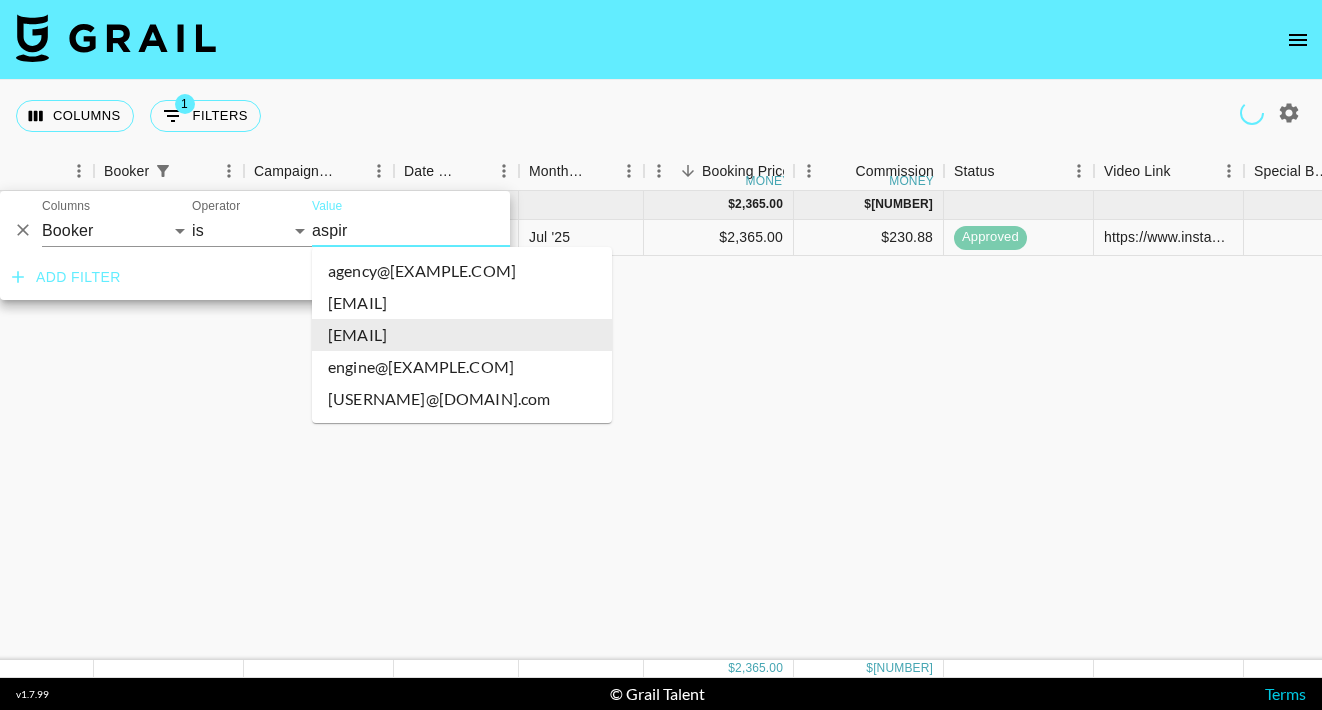 type on "aspire" 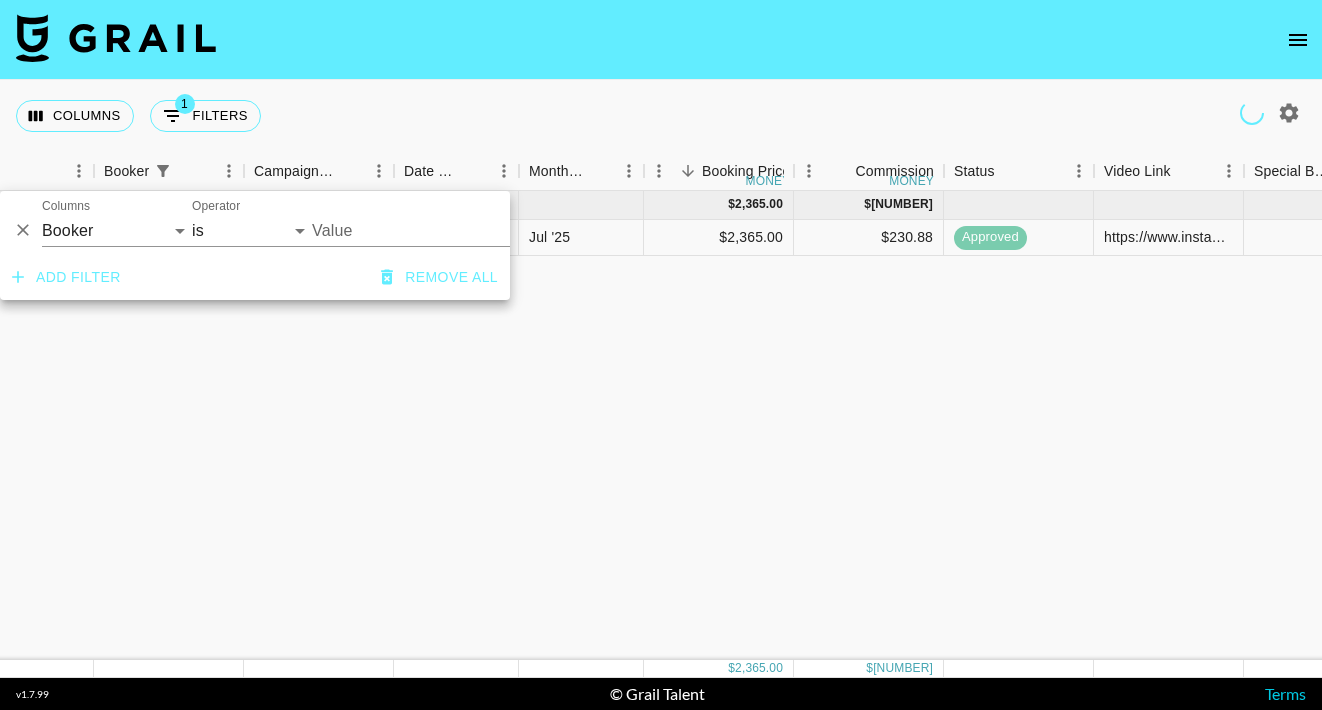 type on "[EMAIL]" 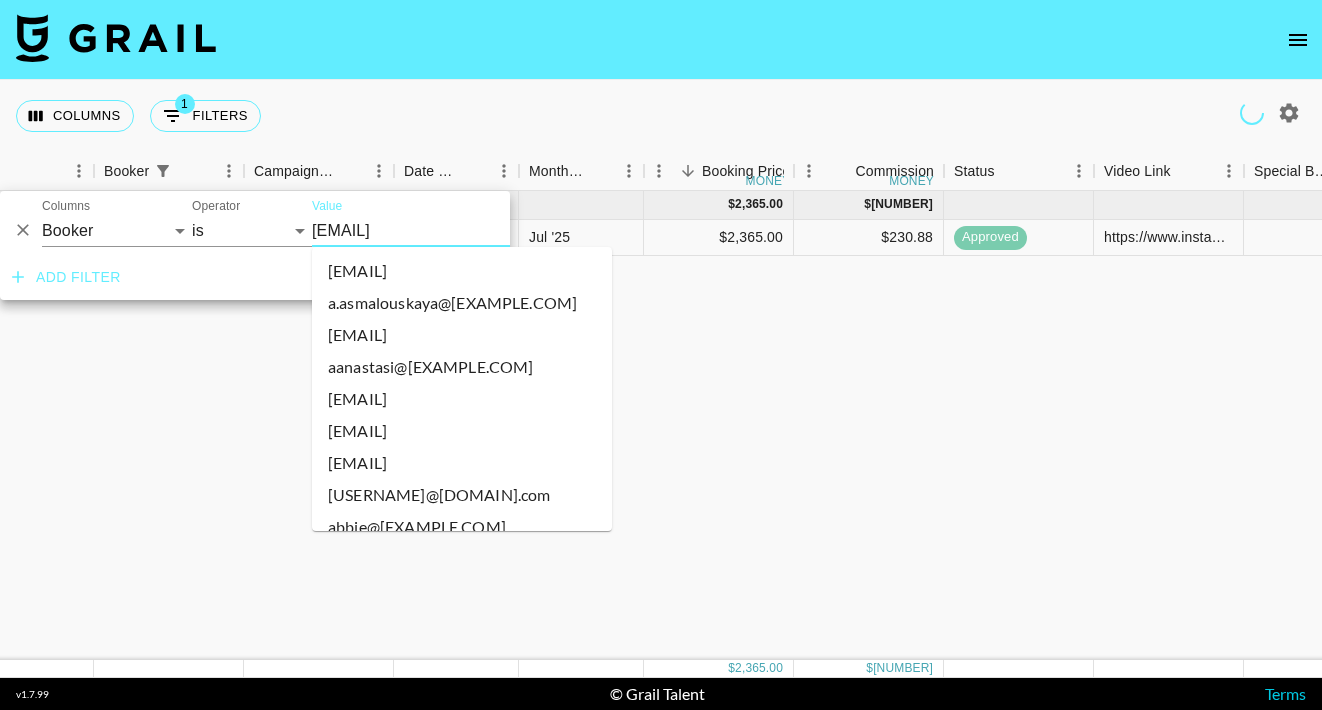 click on "[EMAIL]" at bounding box center (434, 230) 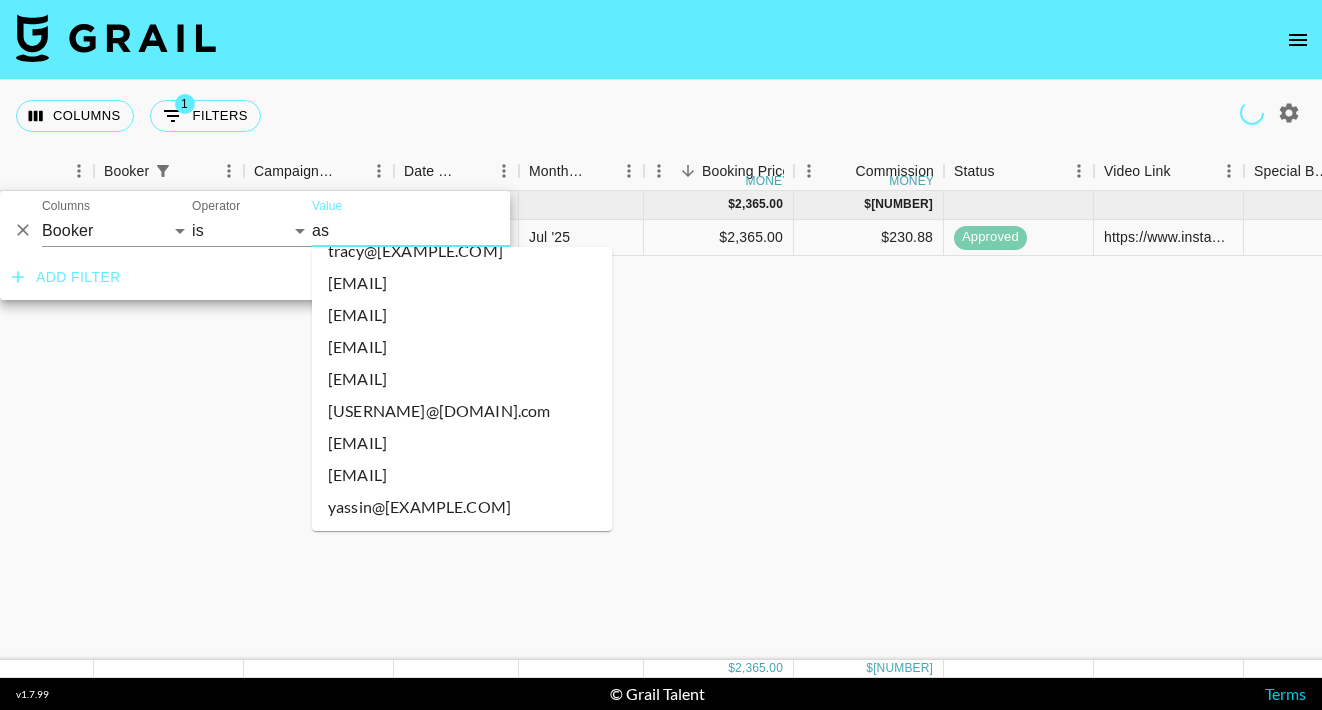 scroll, scrollTop: 460, scrollLeft: 0, axis: vertical 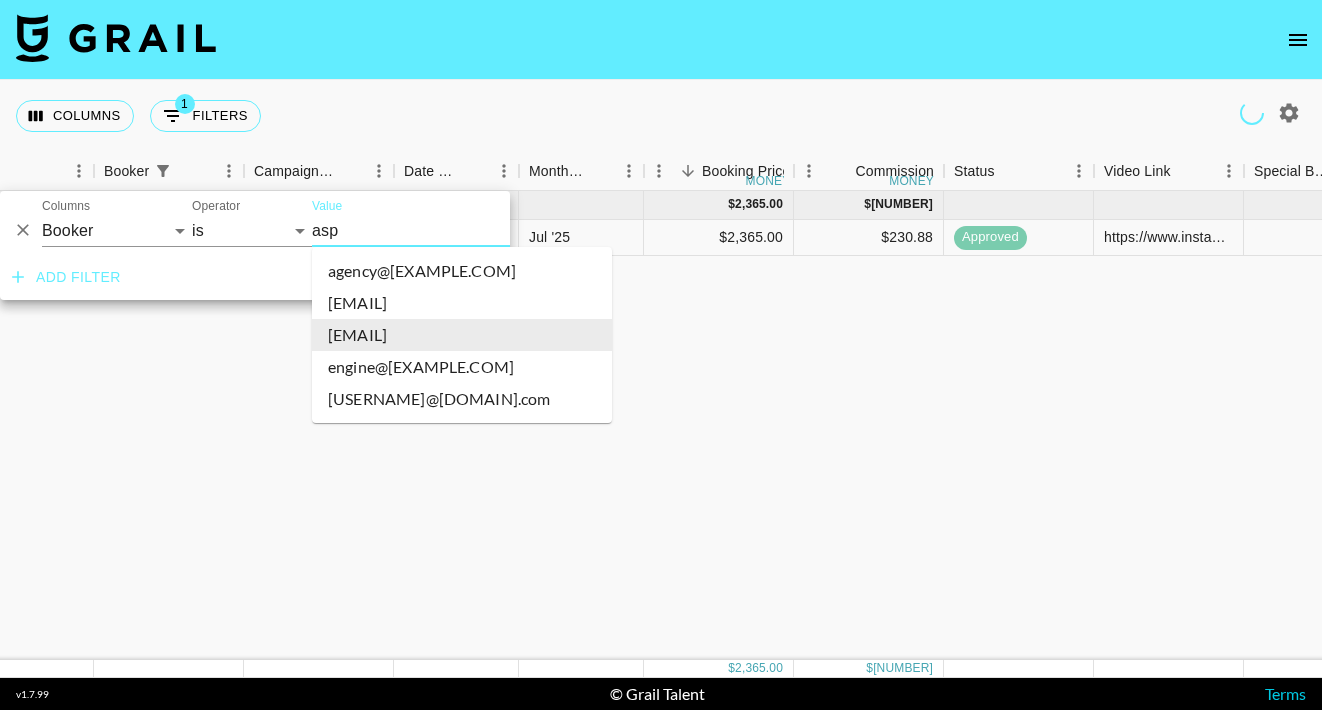 type on "aspi" 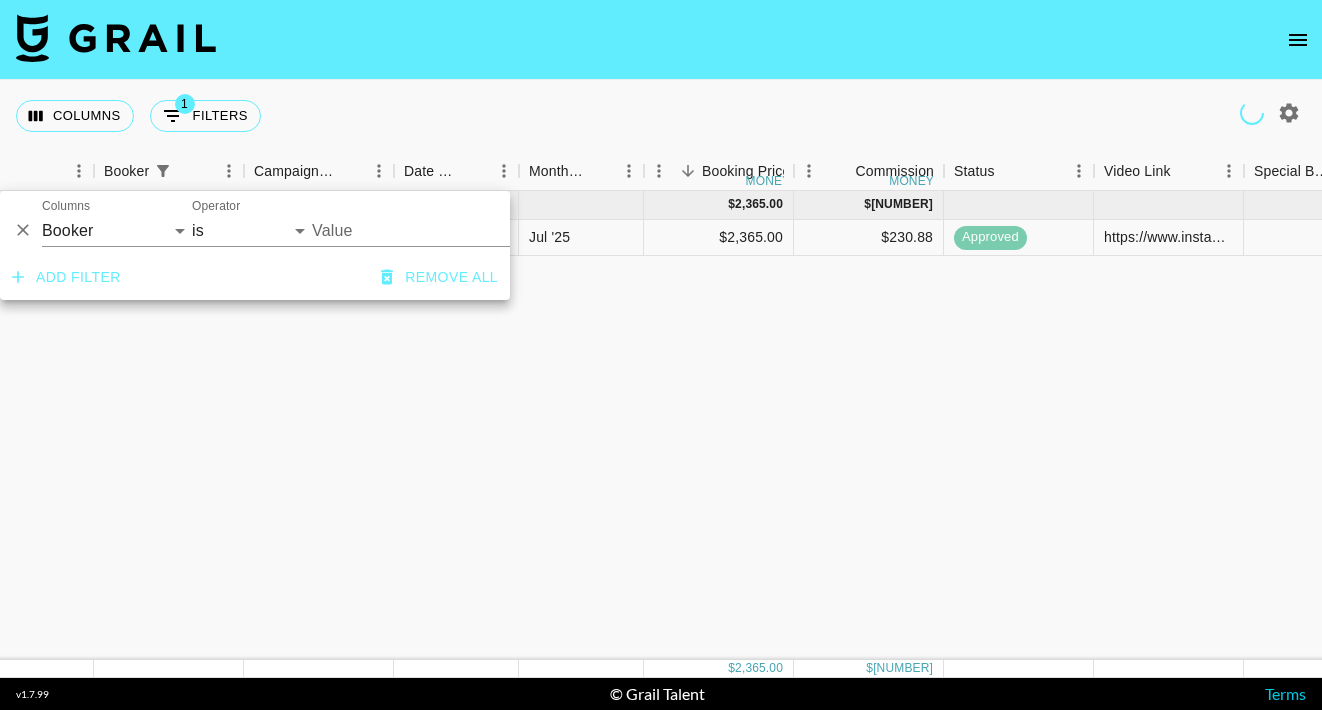 type on "[EMAIL]" 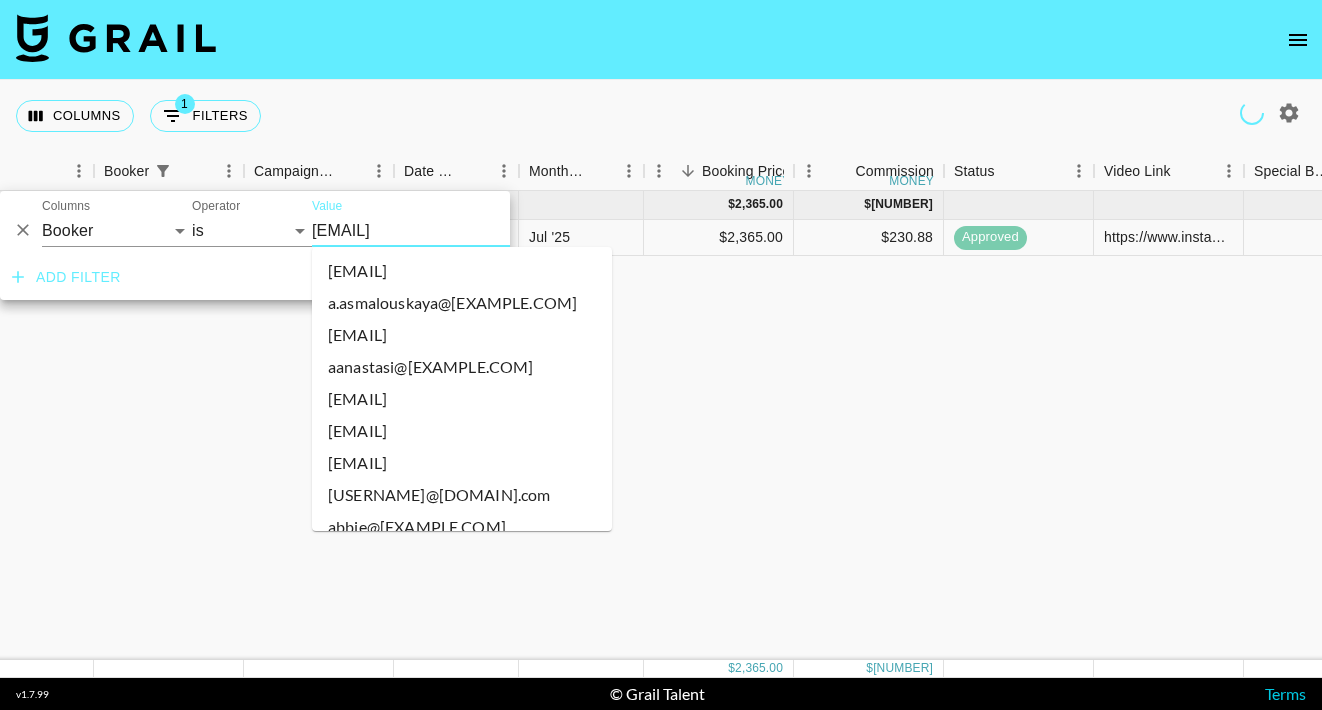 click on "[EMAIL]" at bounding box center [434, 230] 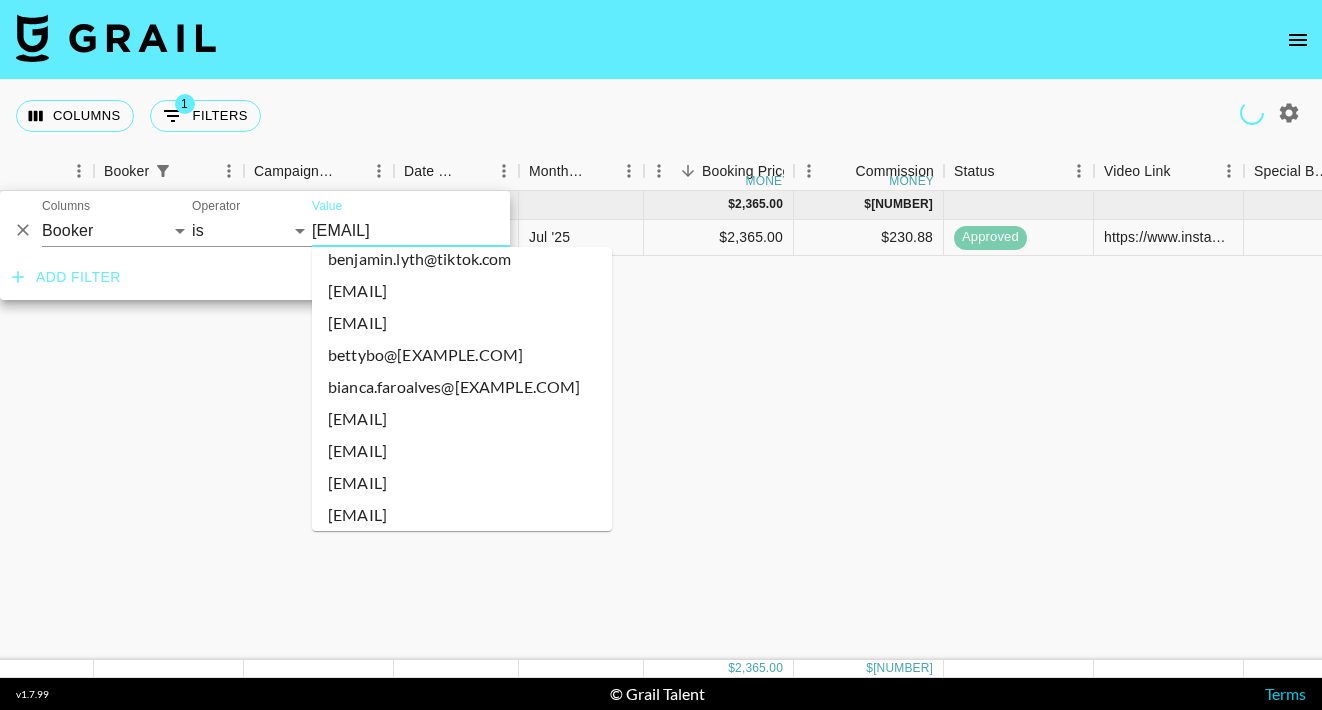 click on "[EMAIL]" at bounding box center (434, 230) 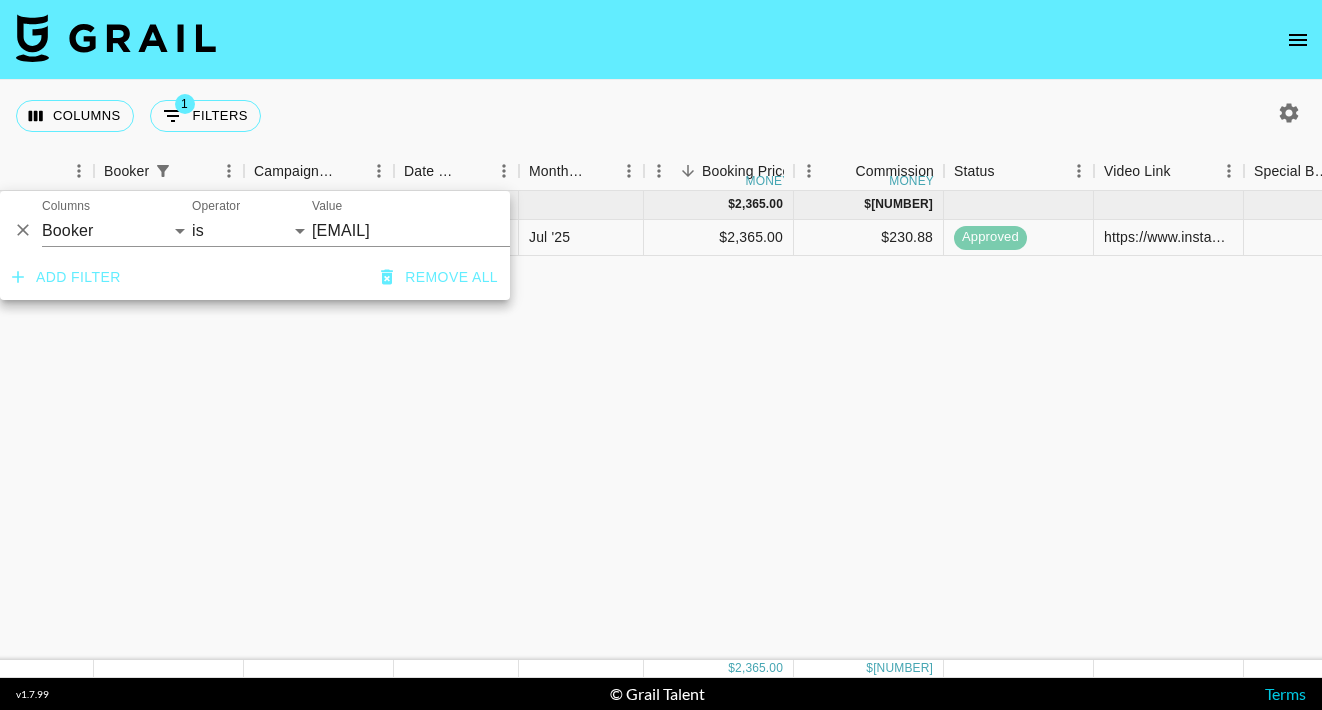 click on "[EMAIL]" at bounding box center [434, 230] 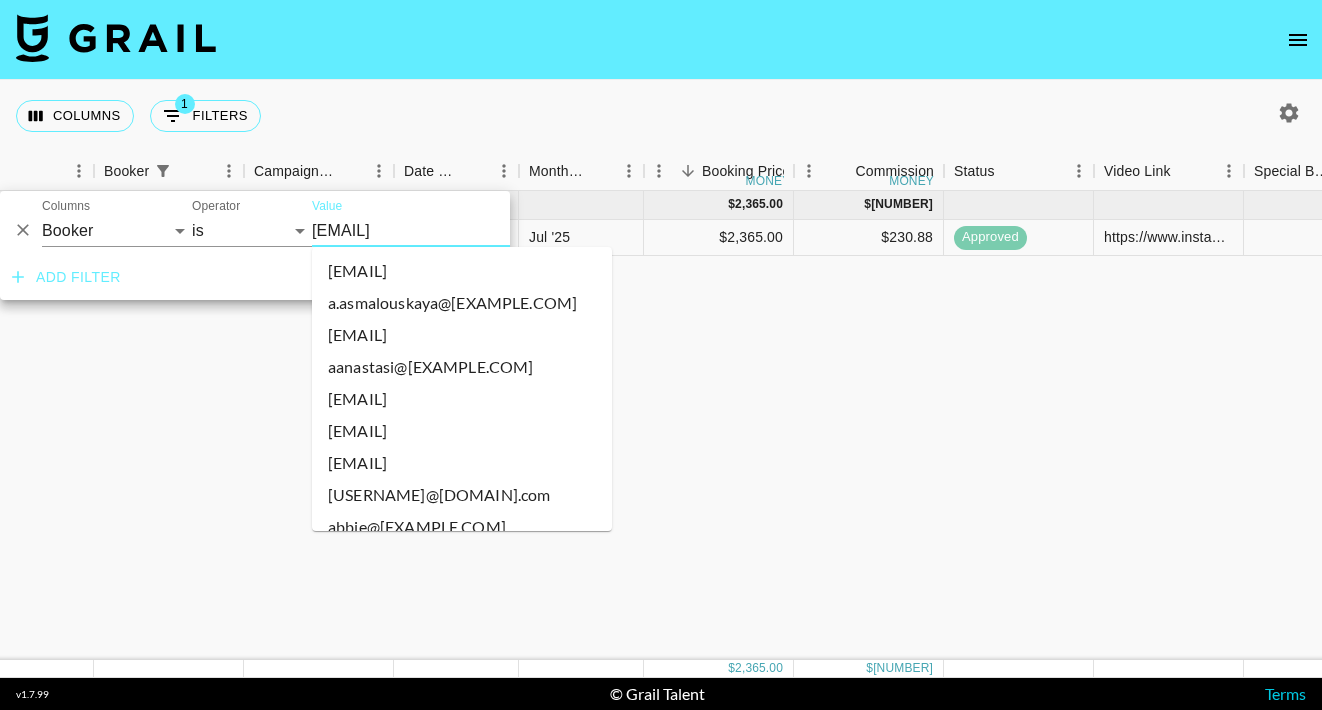 click on "[EMAIL]" at bounding box center [434, 230] 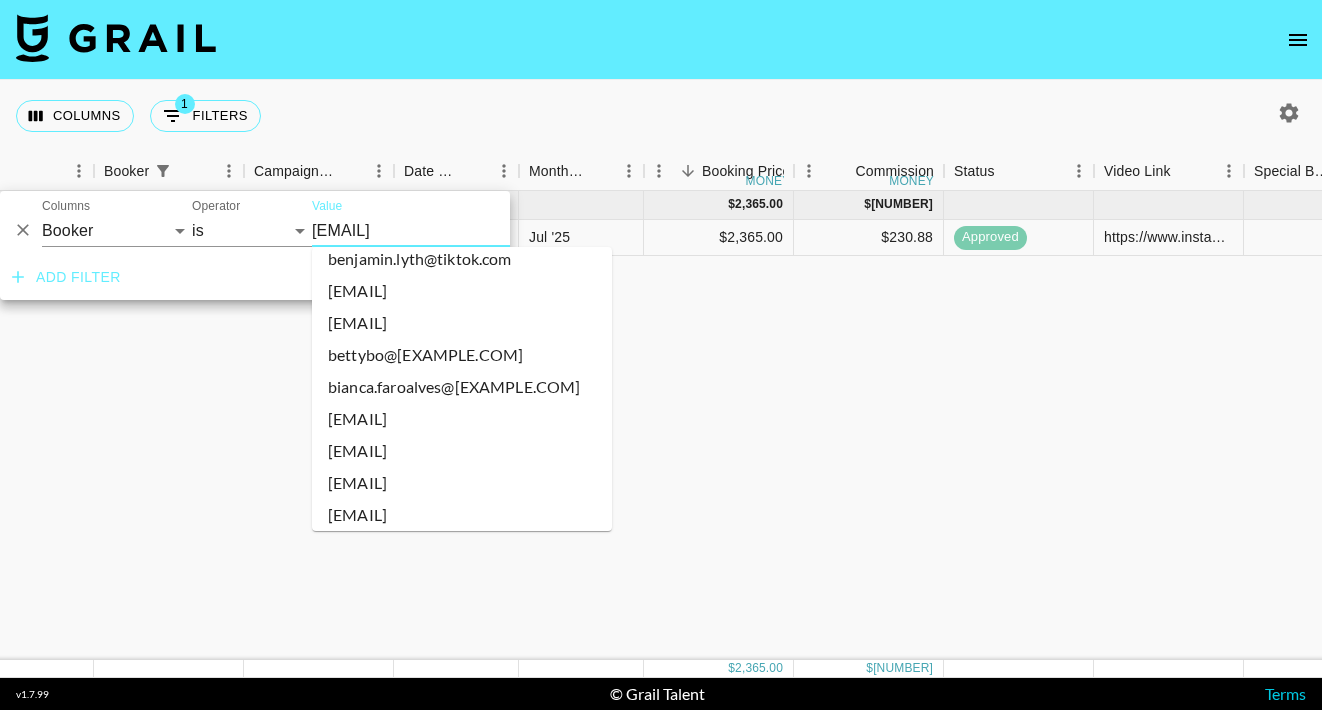 click on "[EMAIL]" at bounding box center (434, 230) 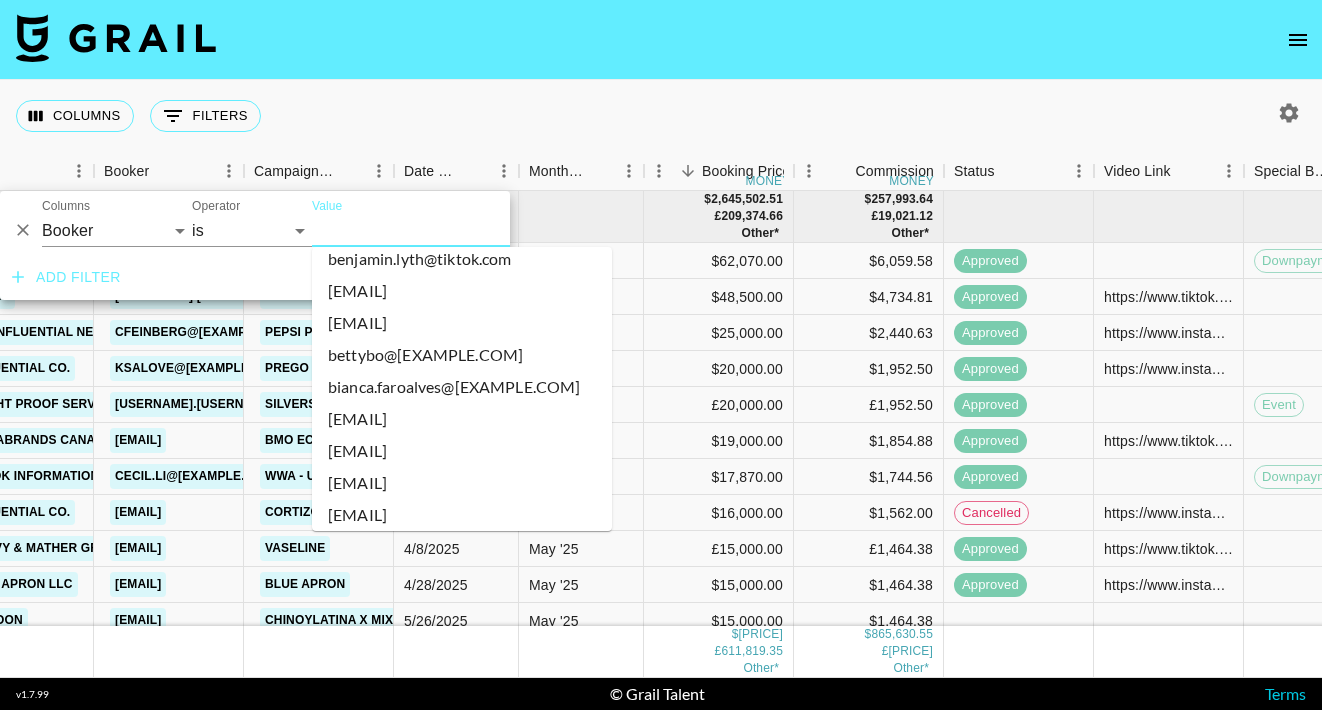 scroll, scrollTop: 0, scrollLeft: 0, axis: both 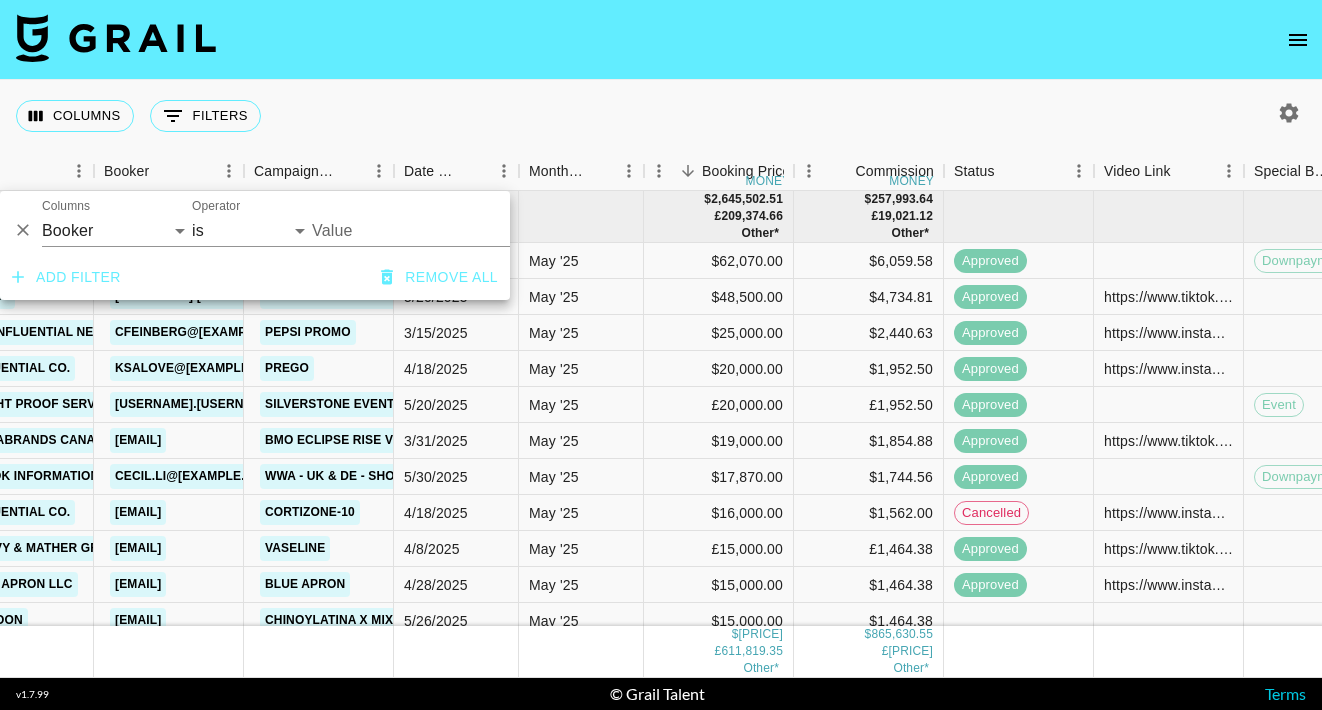click on "Value" at bounding box center [447, 230] 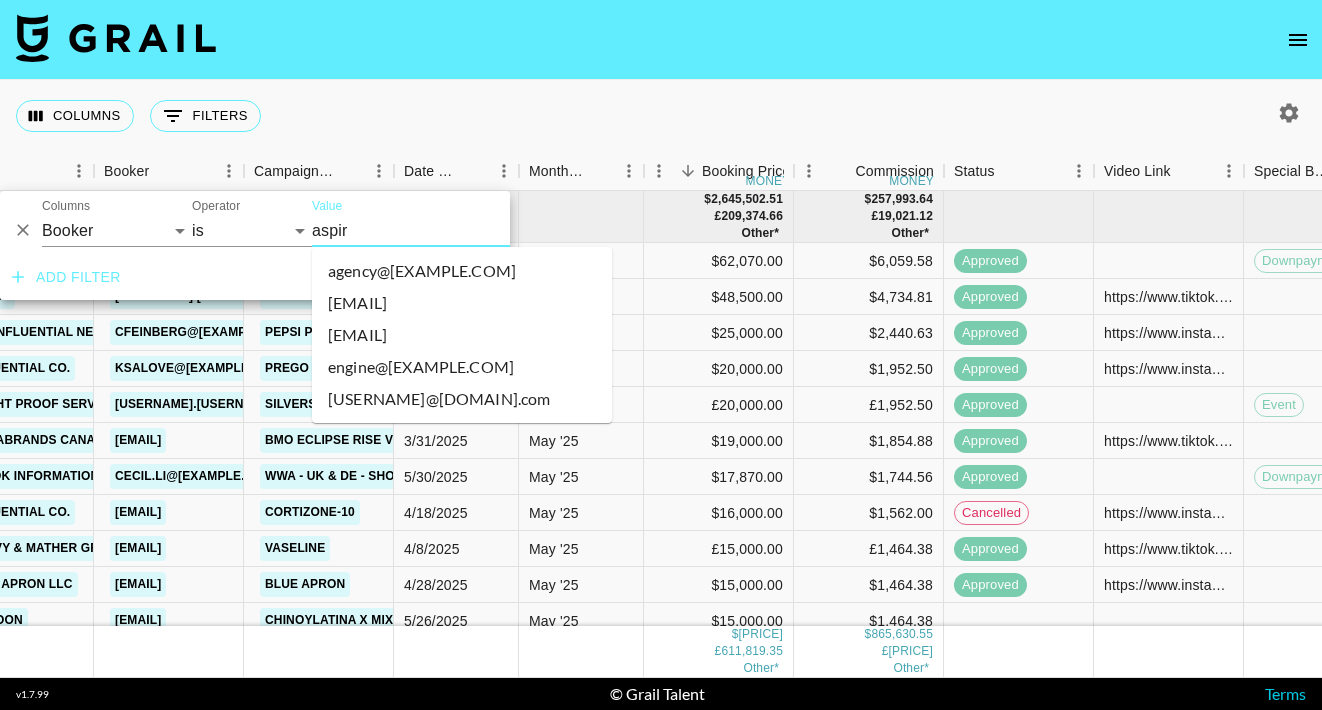 type on "aspire" 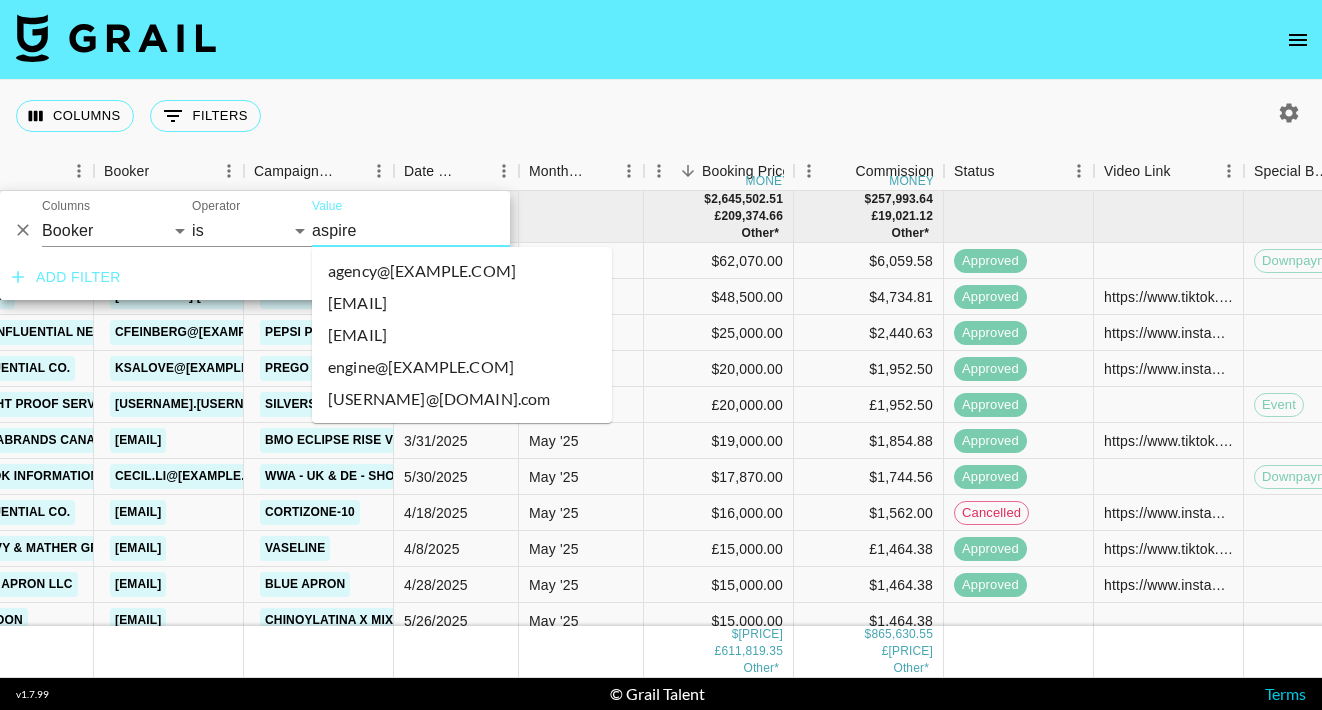 click on "engine@[EXAMPLE.COM]" at bounding box center [462, 367] 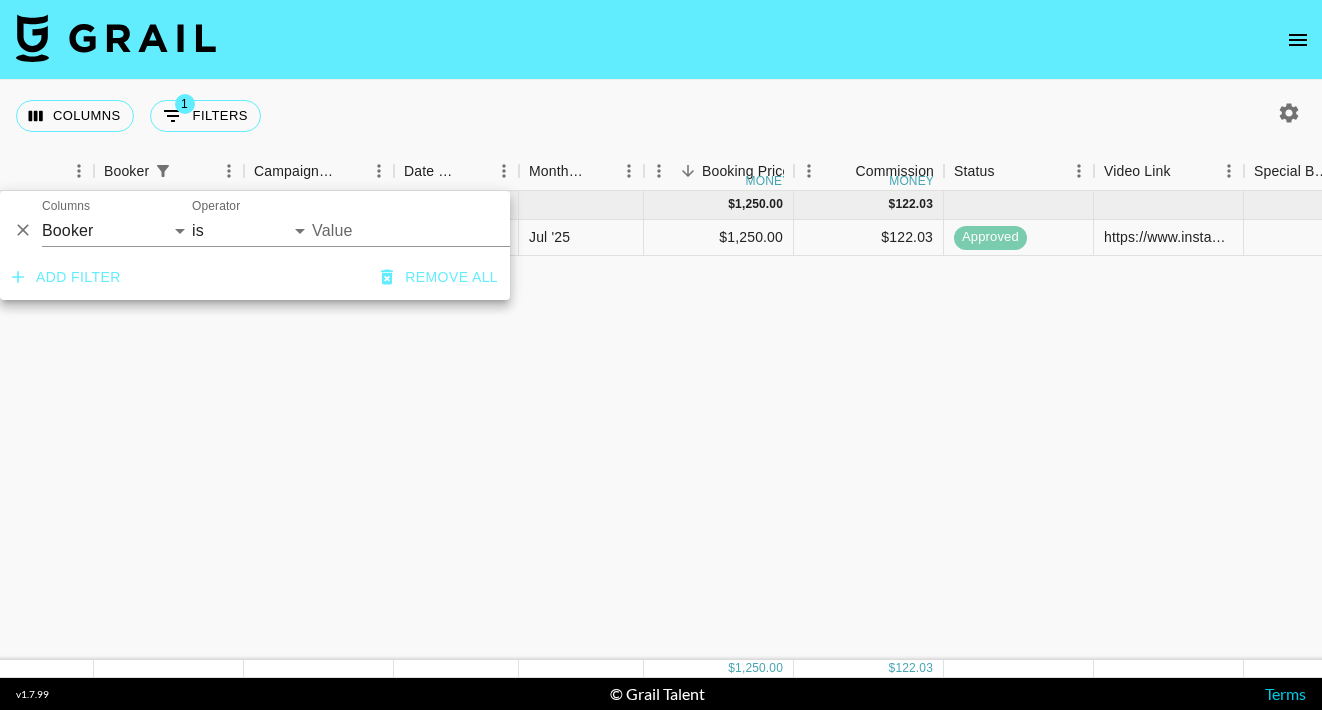 type on "engine@[EXAMPLE.COM]" 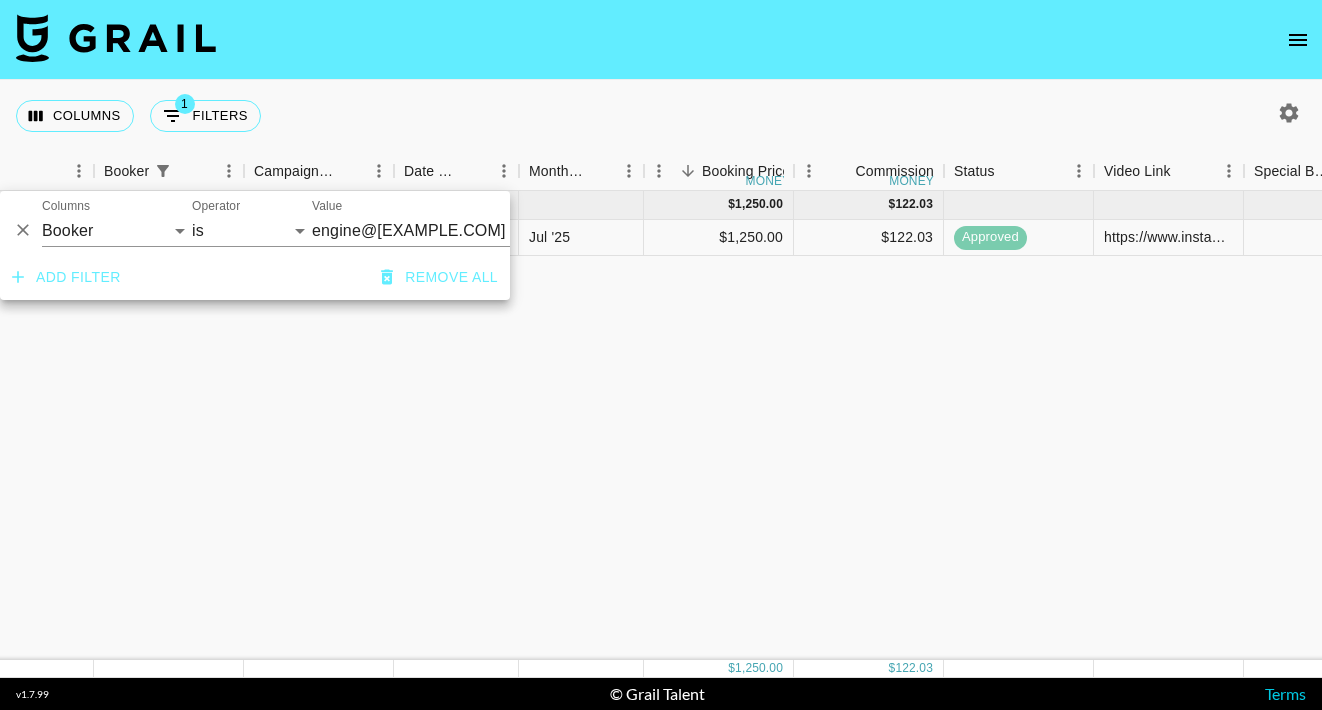 click on "[MONTH] [YEAR] ( 1 ) [PRICE] [PRICE] [CODE] rec[CODE] libbygardner0 sofia-rodezno@[EXAMPLE.COM] AspireIQ engine@[EXAMPLE.COM] Engine x Libby Gardner 7/18/2025 [MONTH] [YEAR] [PRICE] [PRICE] approved [URL] Engine x Libby Gardner .png no [URL]" at bounding box center [776, 425] 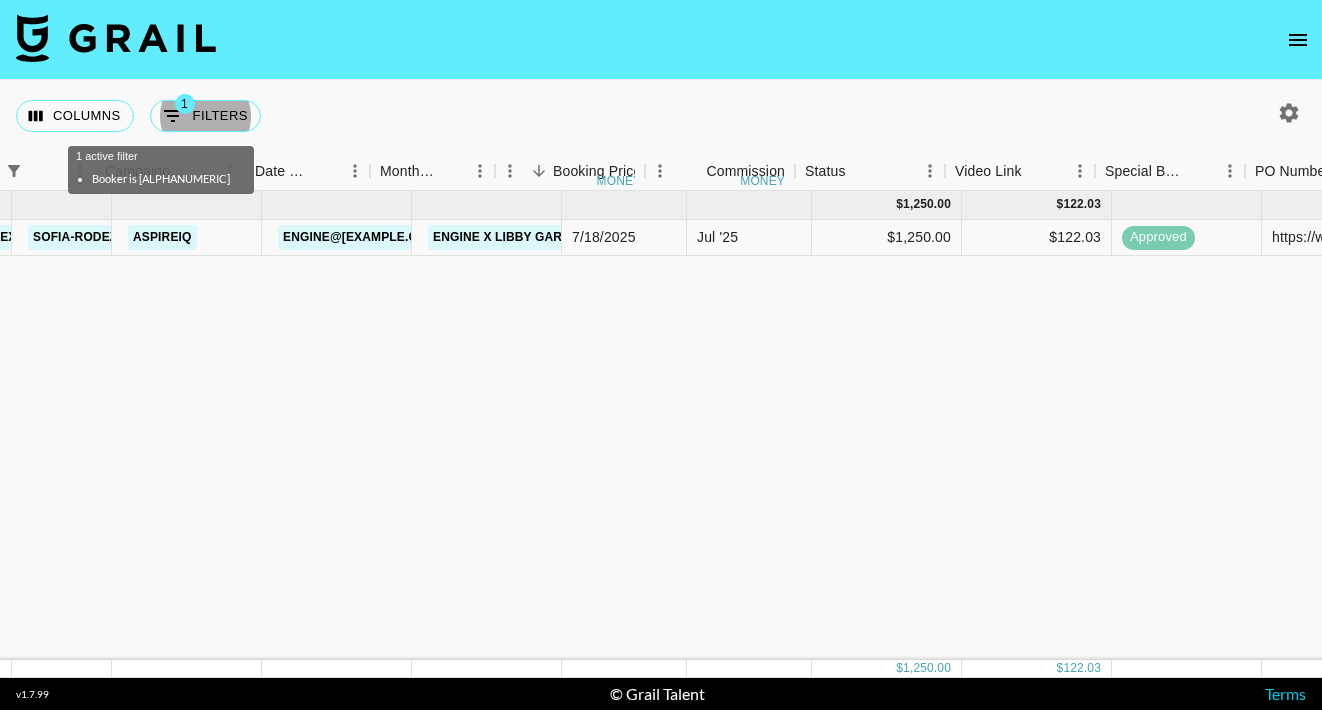 scroll, scrollTop: 0, scrollLeft: 675, axis: horizontal 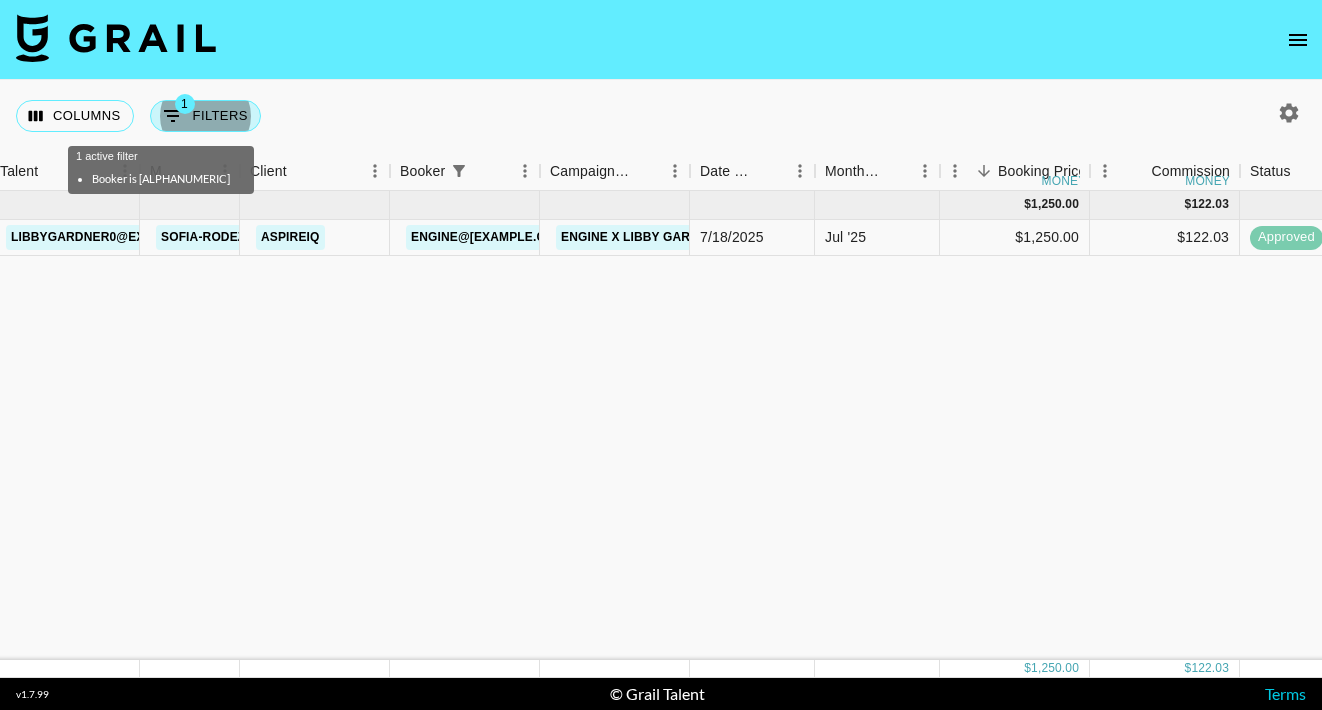 click on "1 Filters" at bounding box center [205, 116] 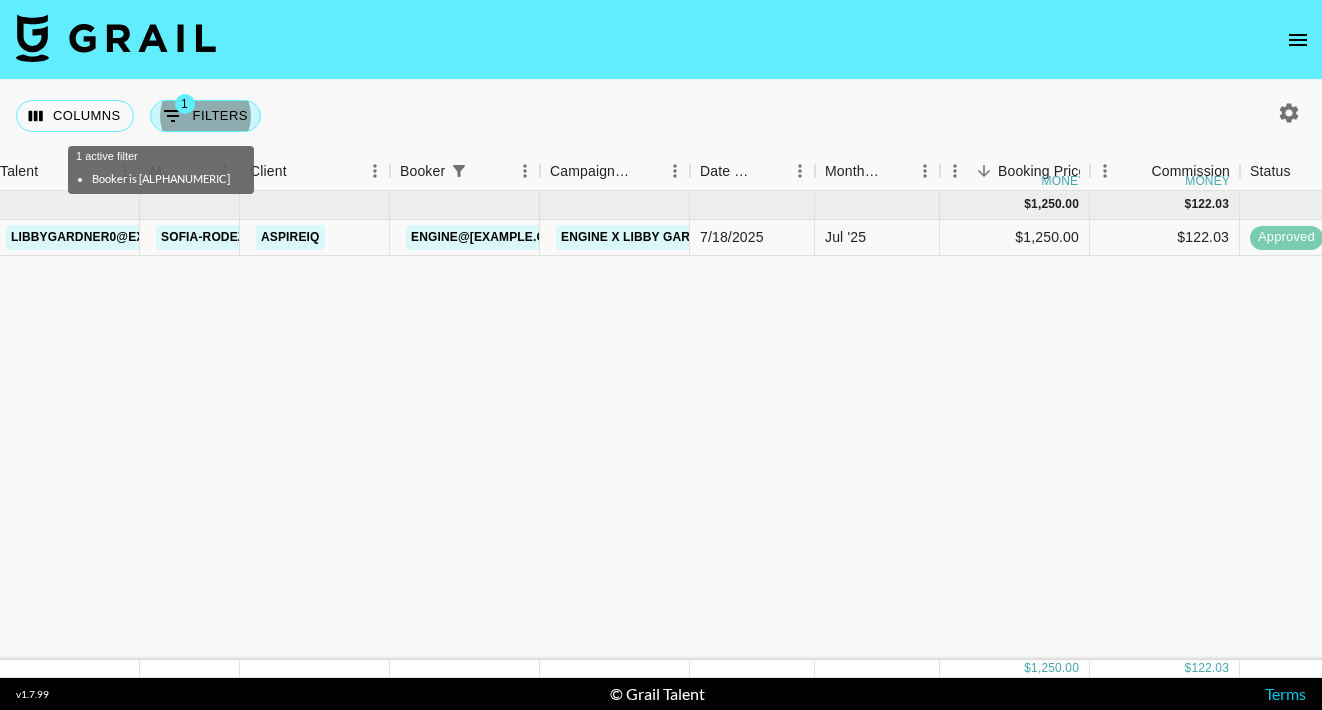 select on "bookerId" 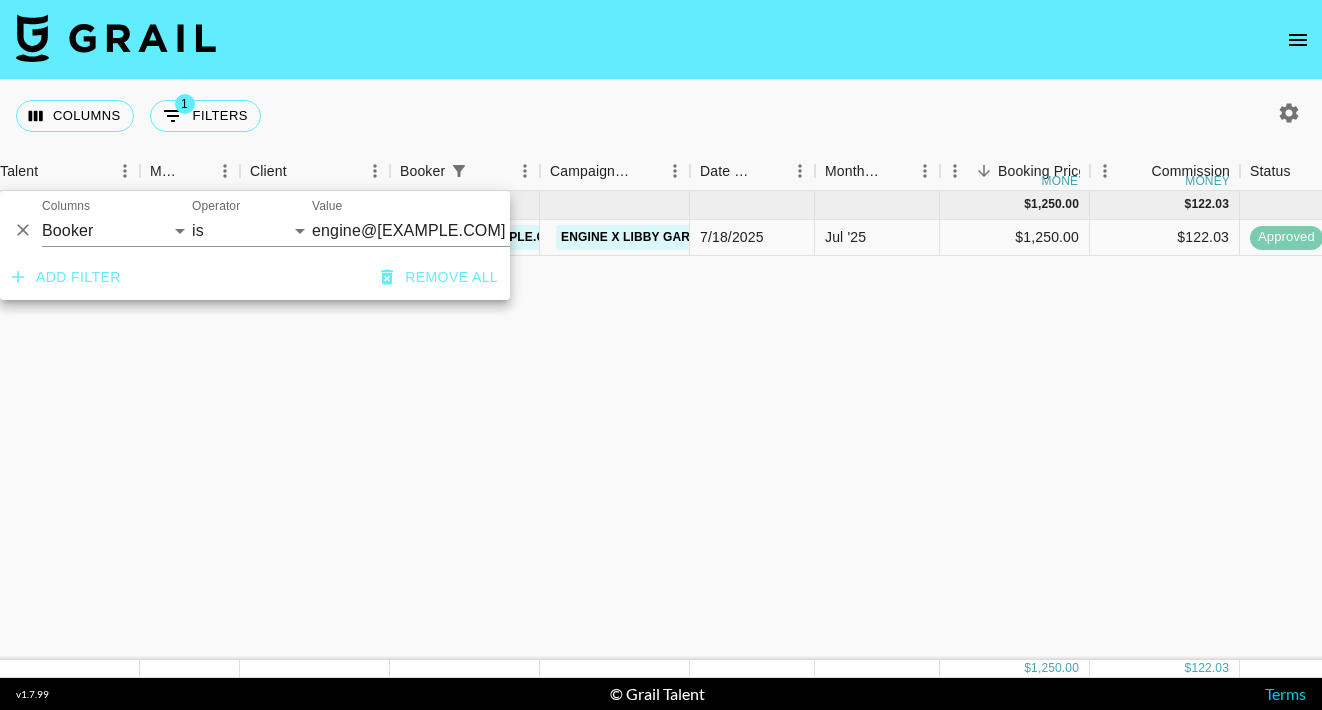 click on "engine@[EXAMPLE.COM]" at bounding box center [434, 230] 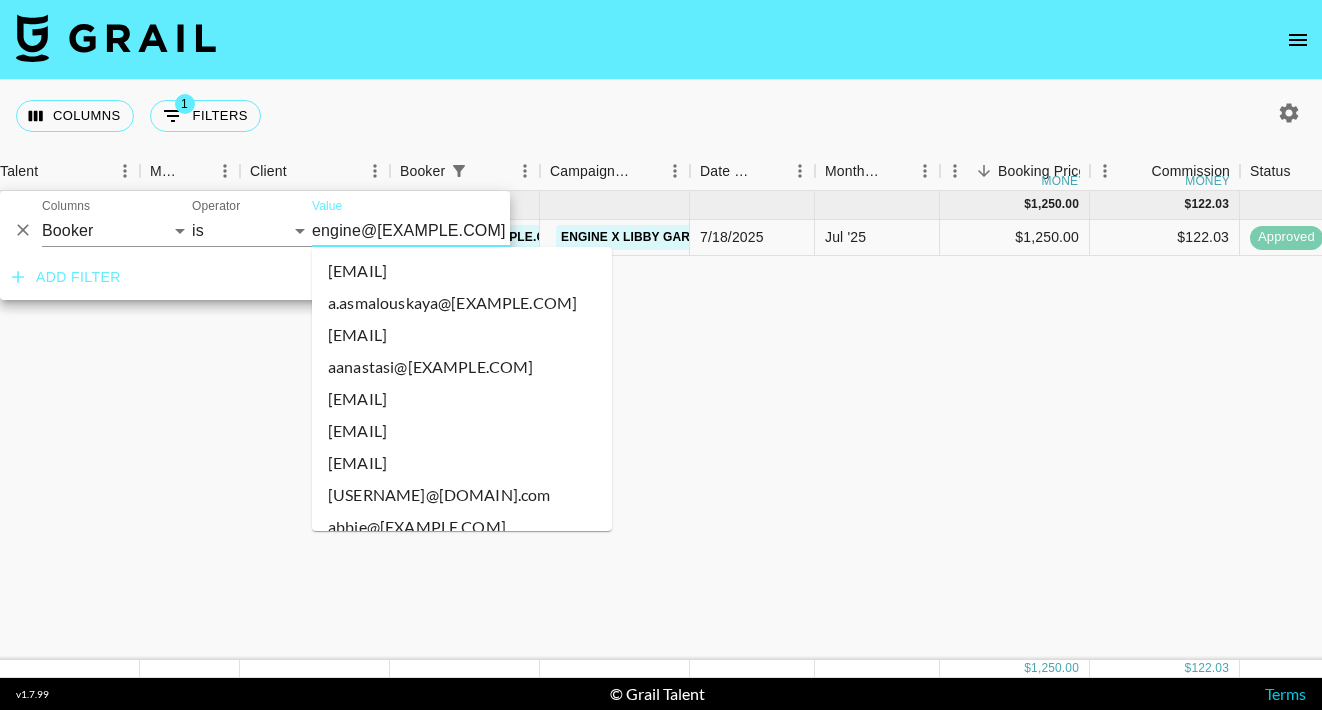 click on "engine@[EXAMPLE.COM]" at bounding box center (434, 230) 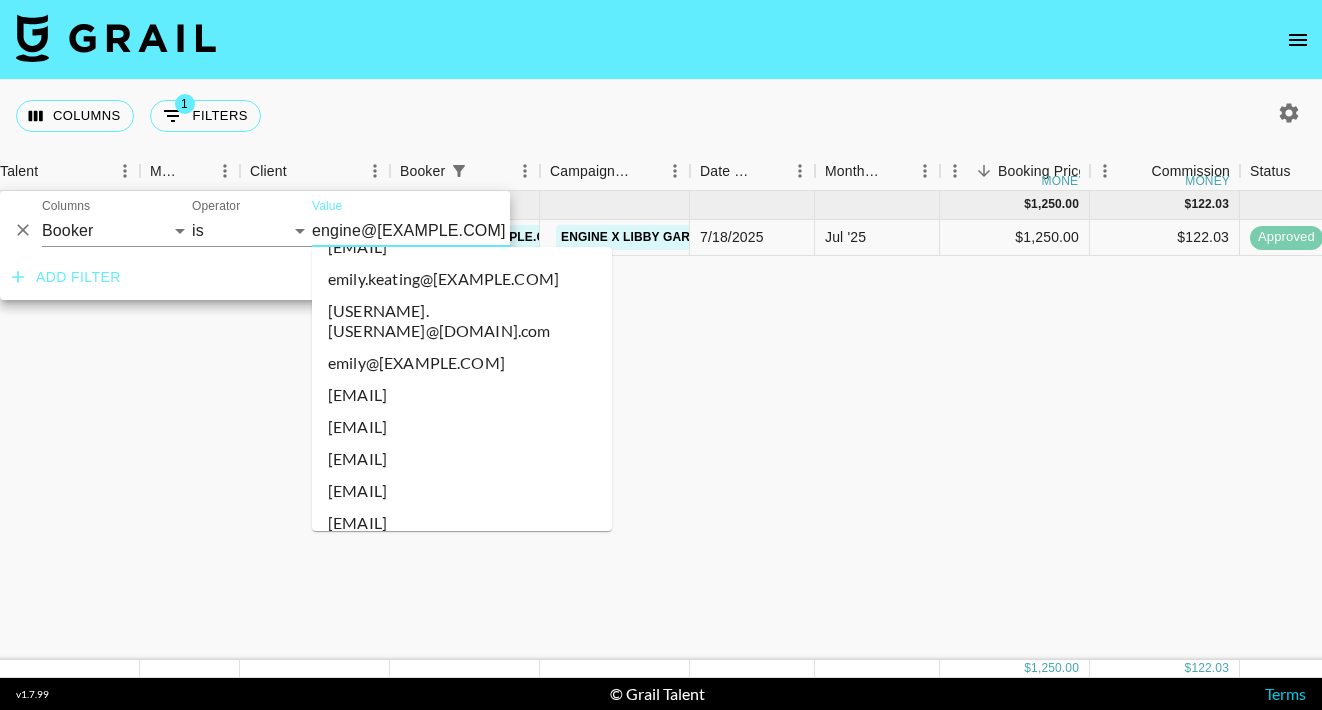 click on "engine@[EXAMPLE.COM]" at bounding box center [434, 230] 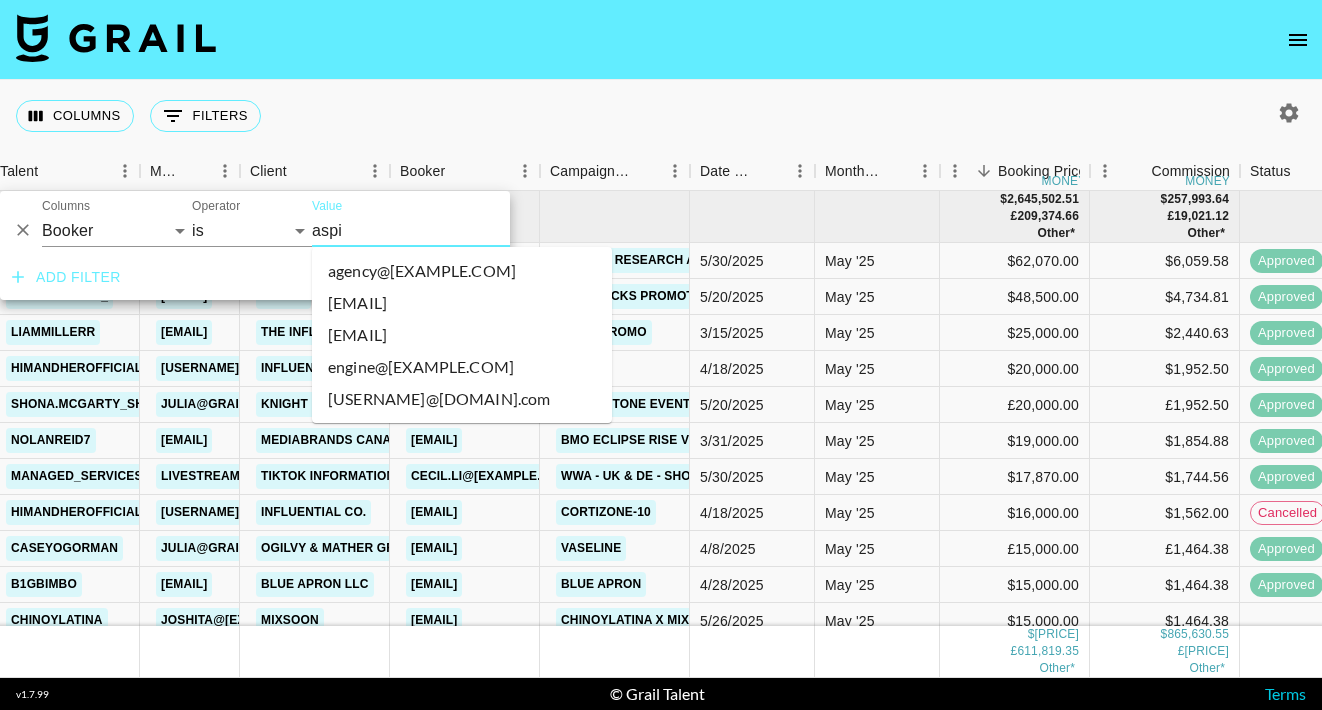 scroll, scrollTop: 0, scrollLeft: 0, axis: both 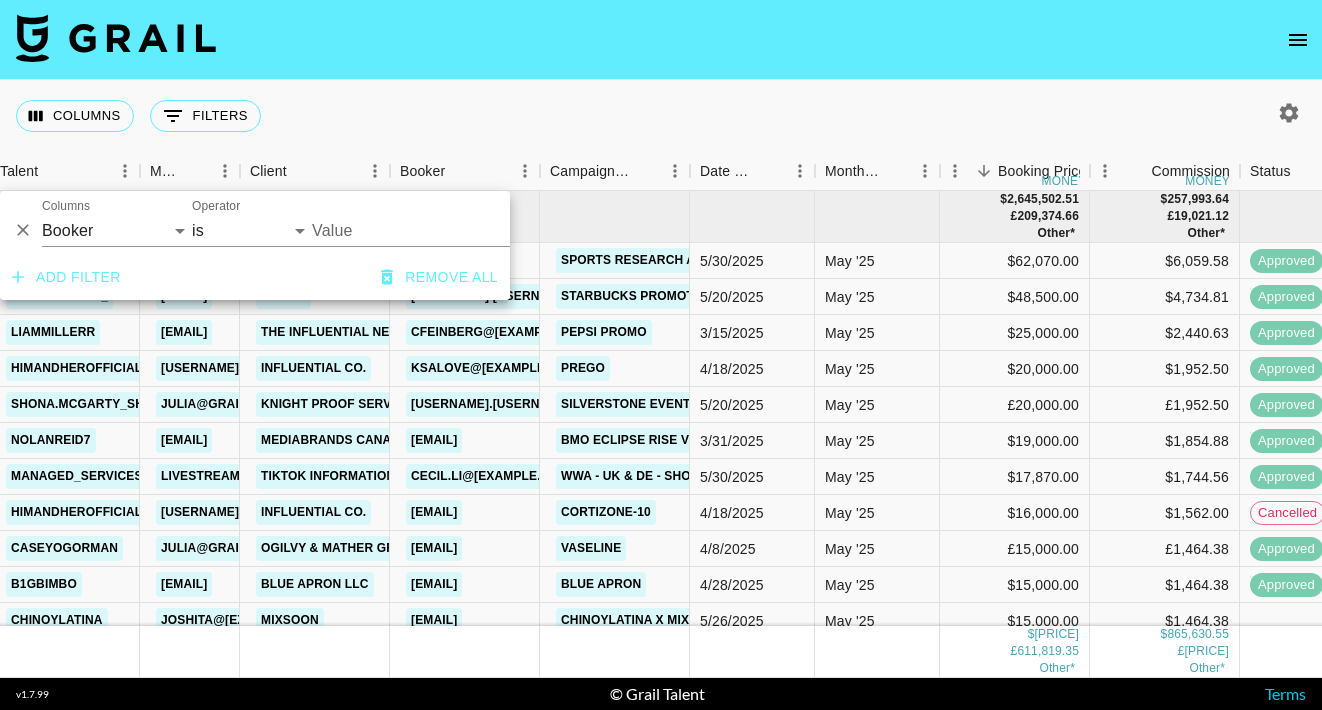 click on "Value" at bounding box center [447, 230] 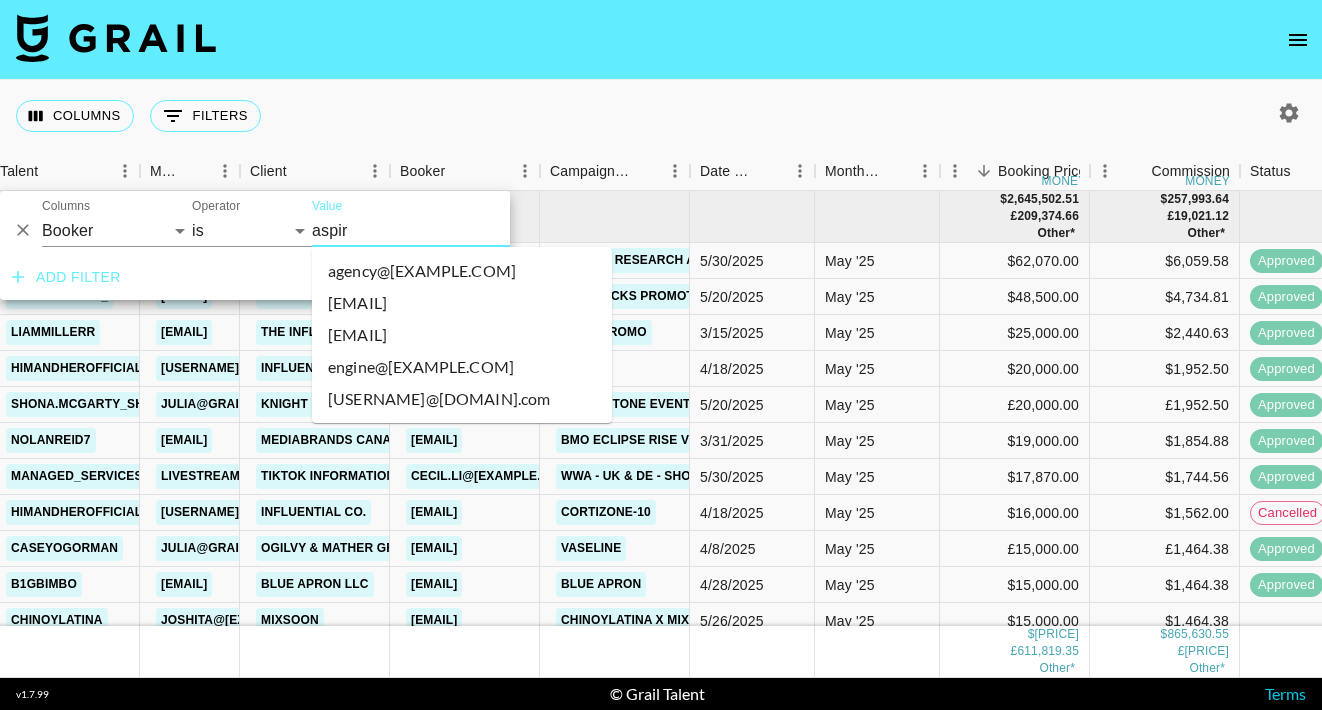 type on "aspire" 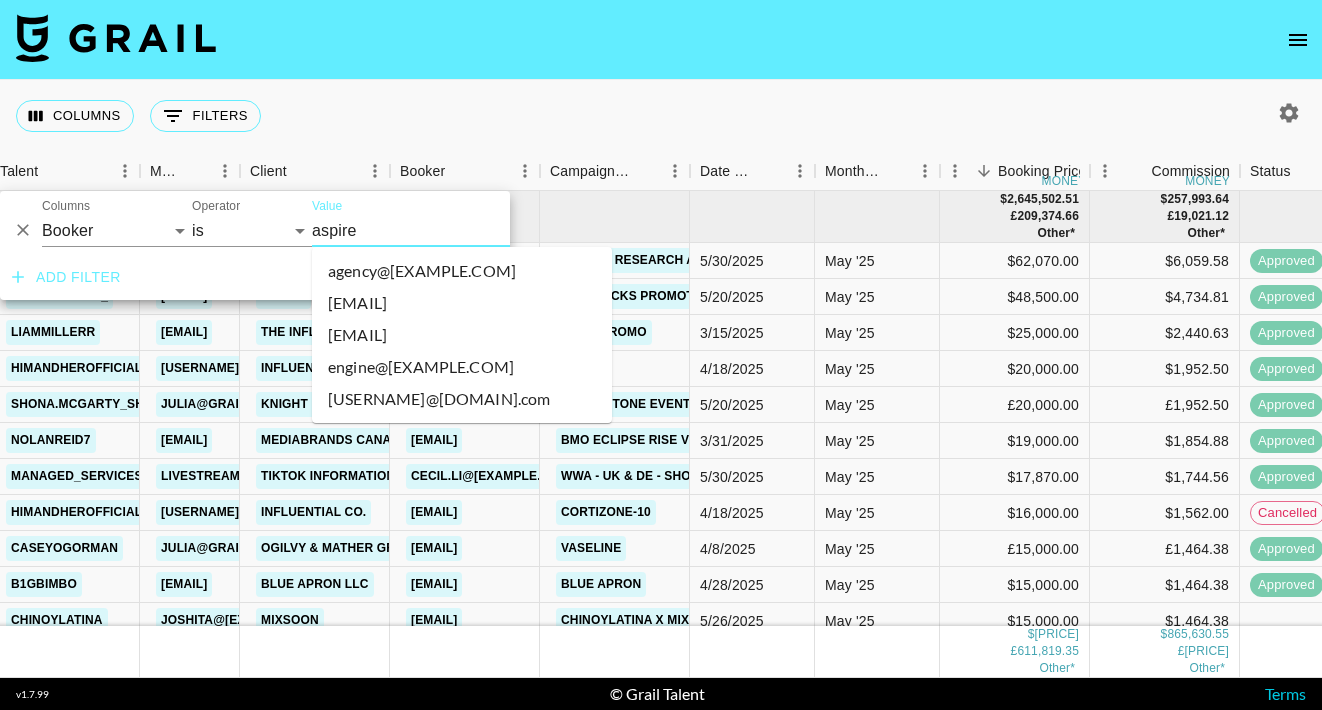 click on "[USERNAME]@[DOMAIN].com" at bounding box center [462, 399] 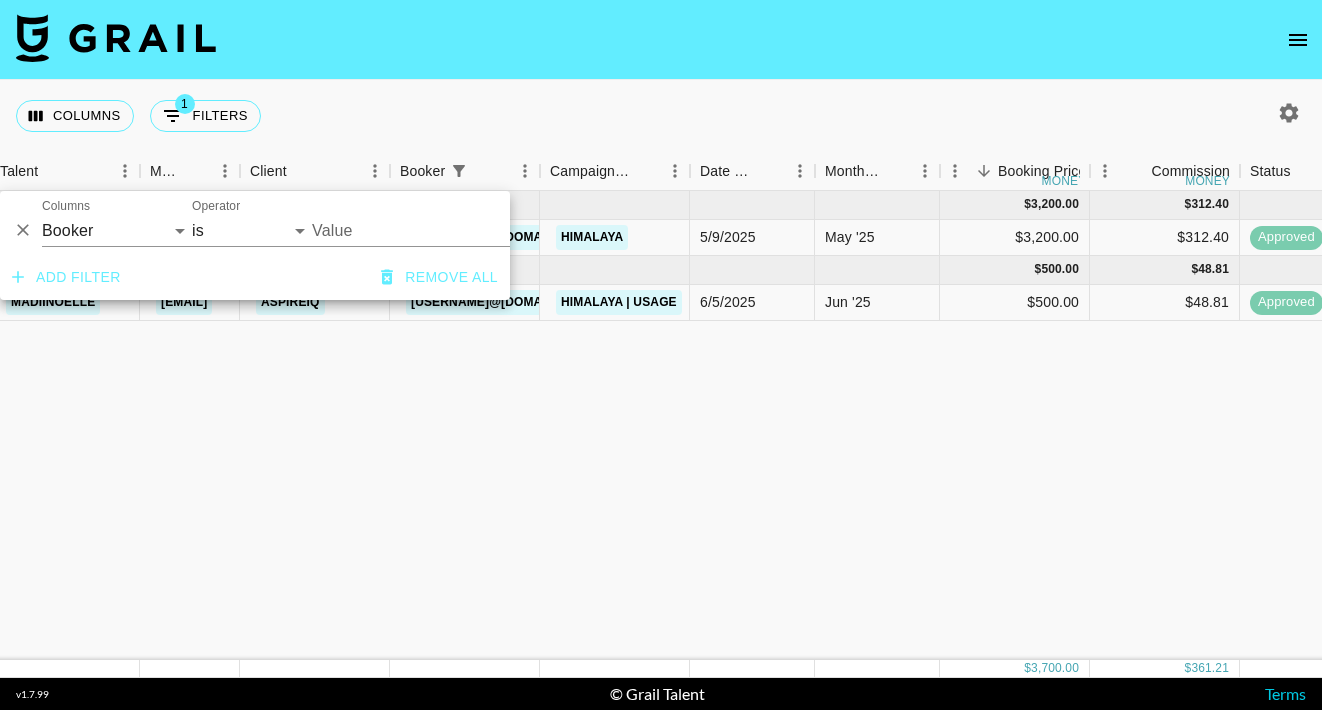 type on "[USERNAME]@[DOMAIN].com" 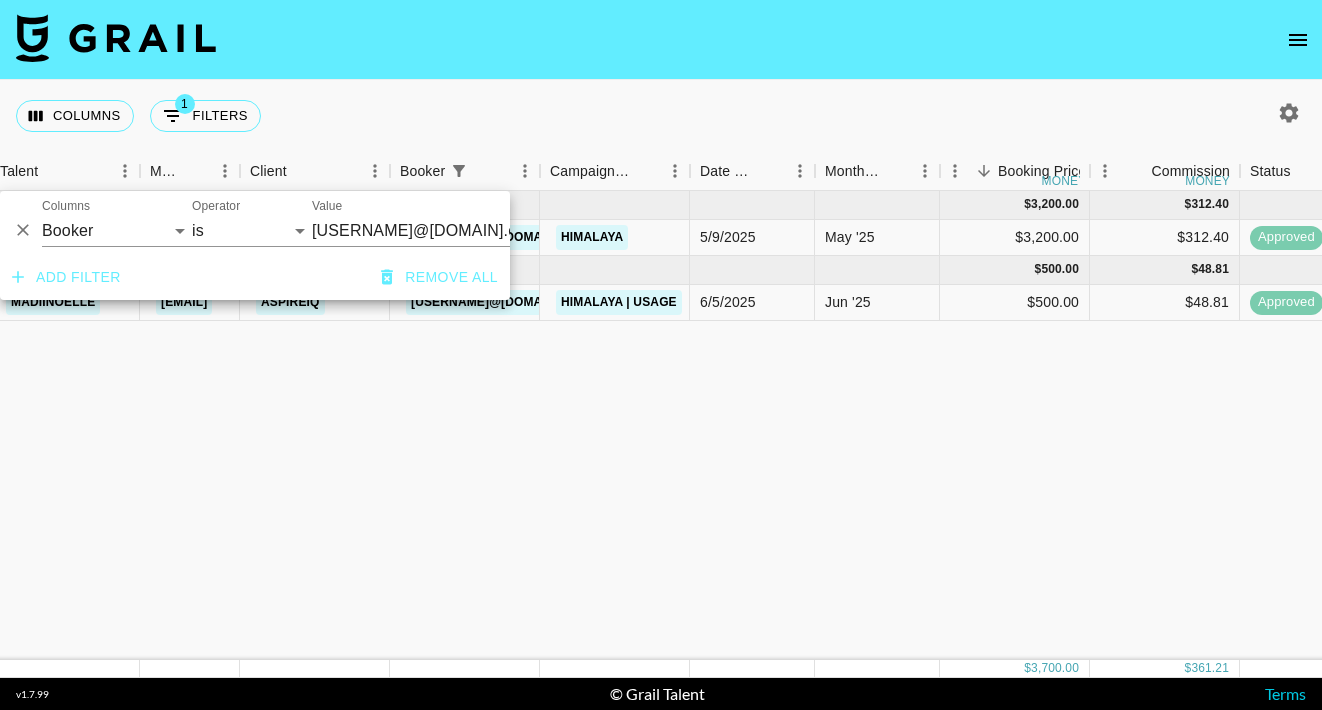 click at bounding box center [661, 40] 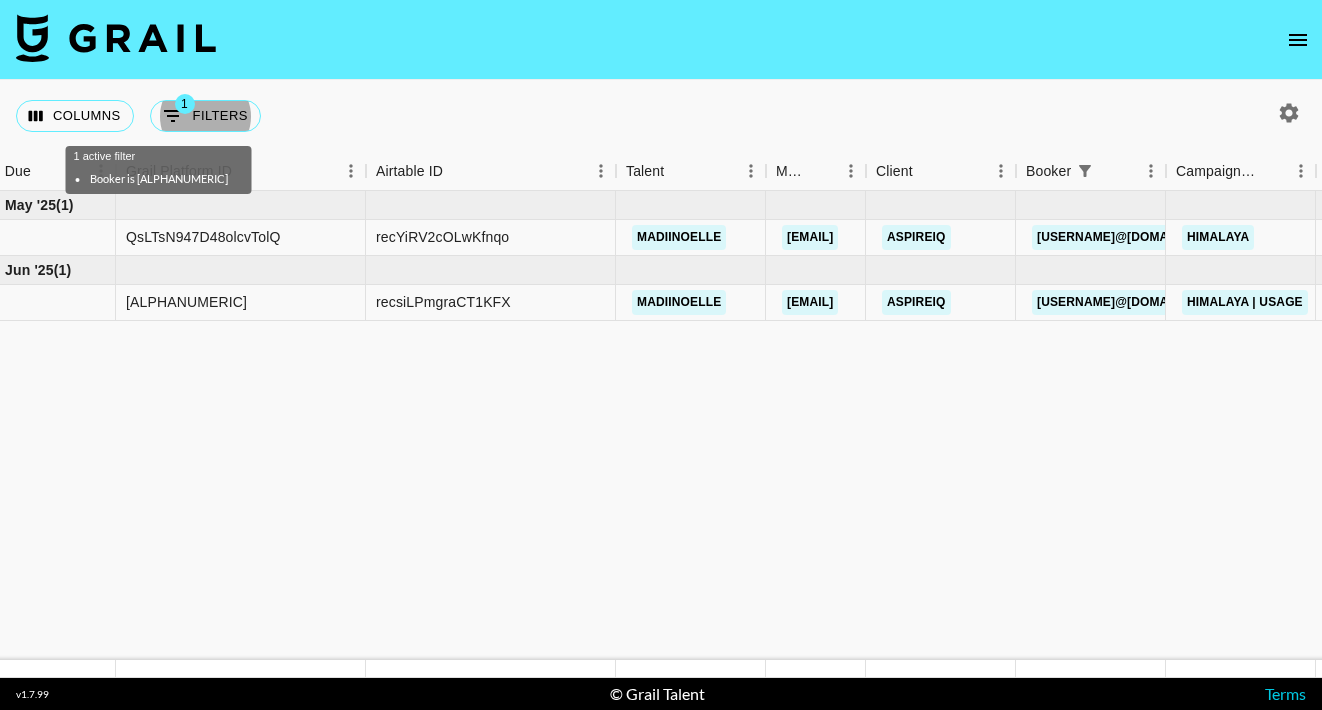 scroll, scrollTop: 0, scrollLeft: 0, axis: both 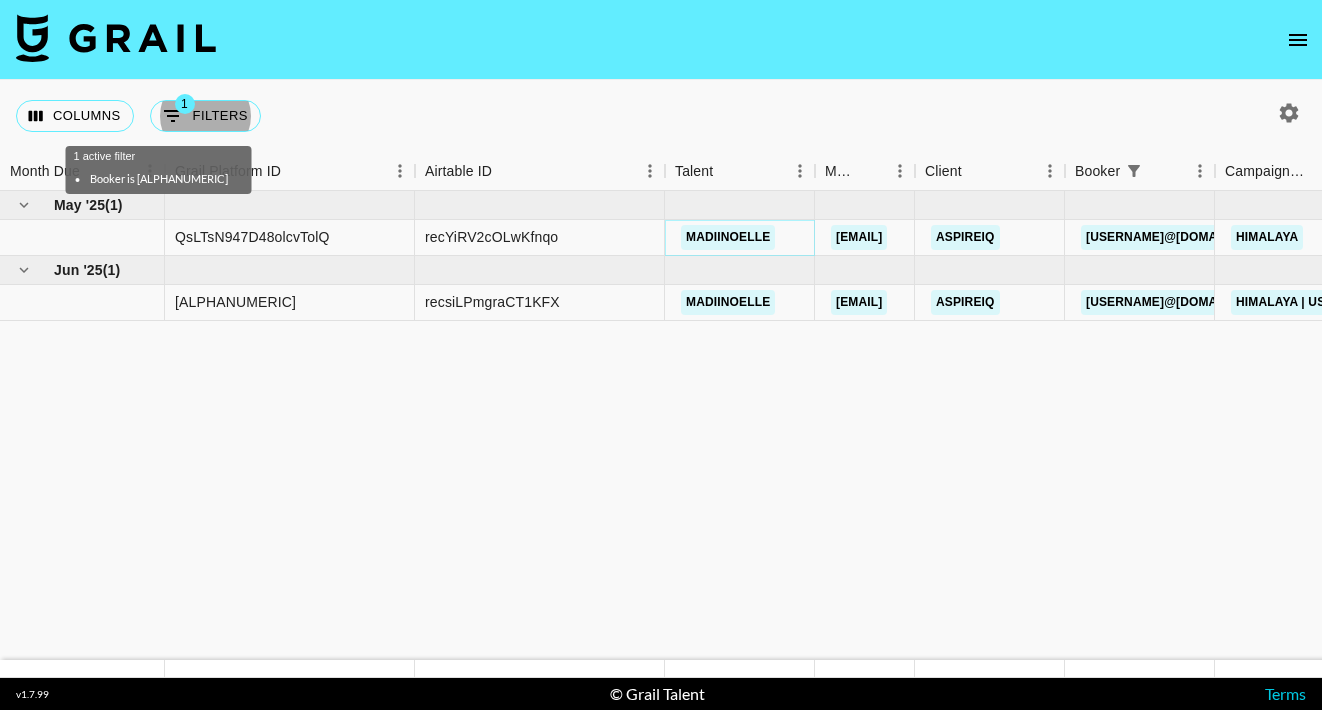 click on "madiinoelle" at bounding box center [728, 237] 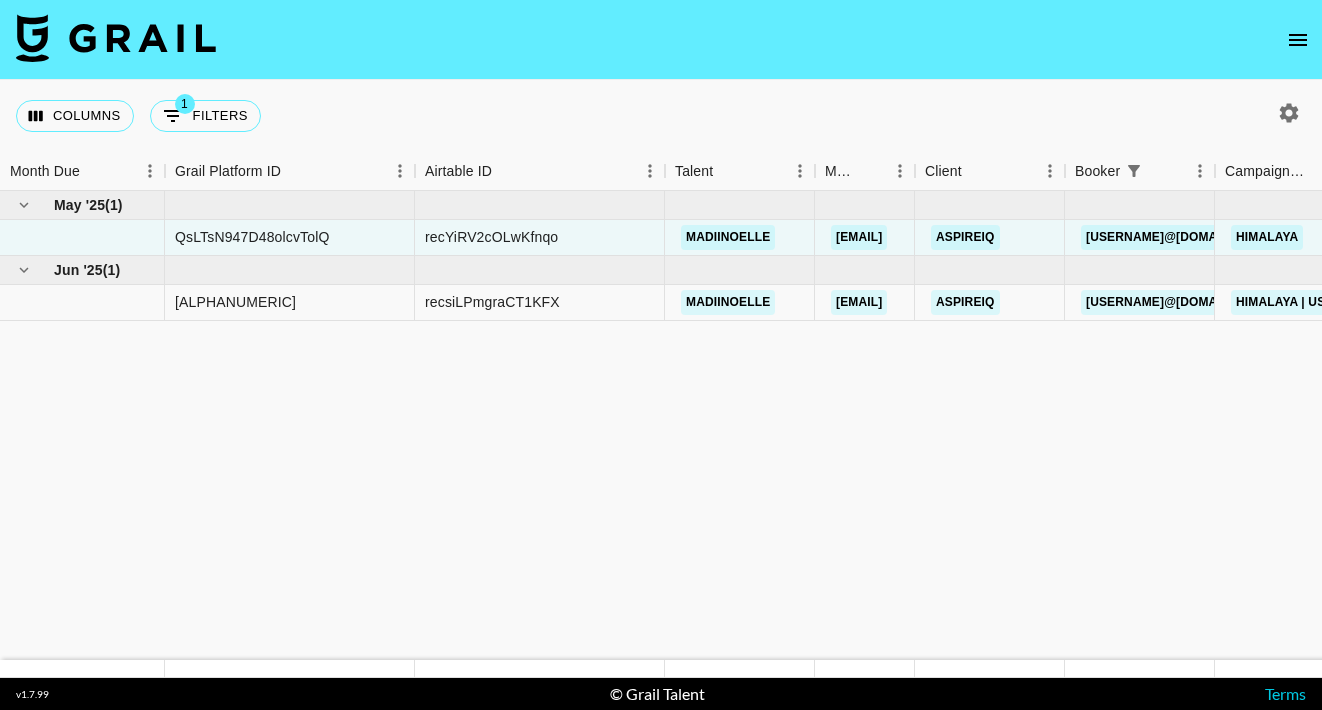 click at bounding box center [661, 40] 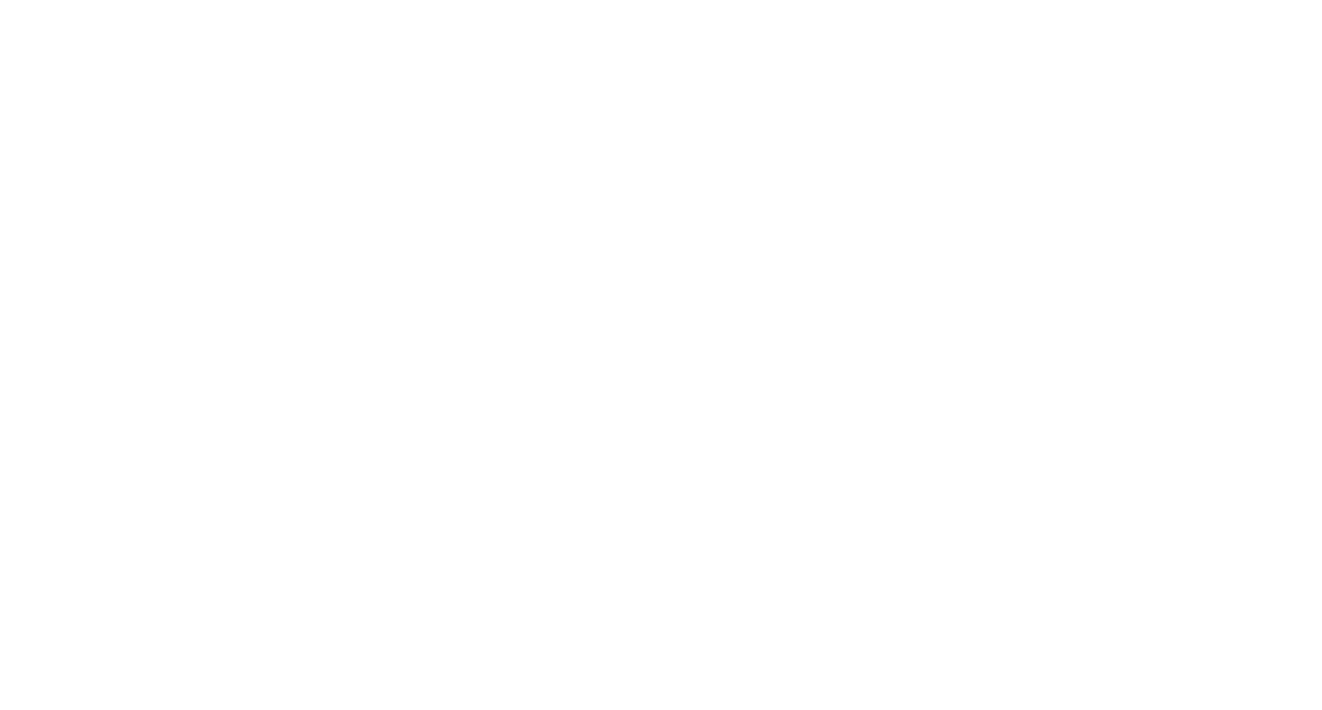 scroll, scrollTop: 0, scrollLeft: 0, axis: both 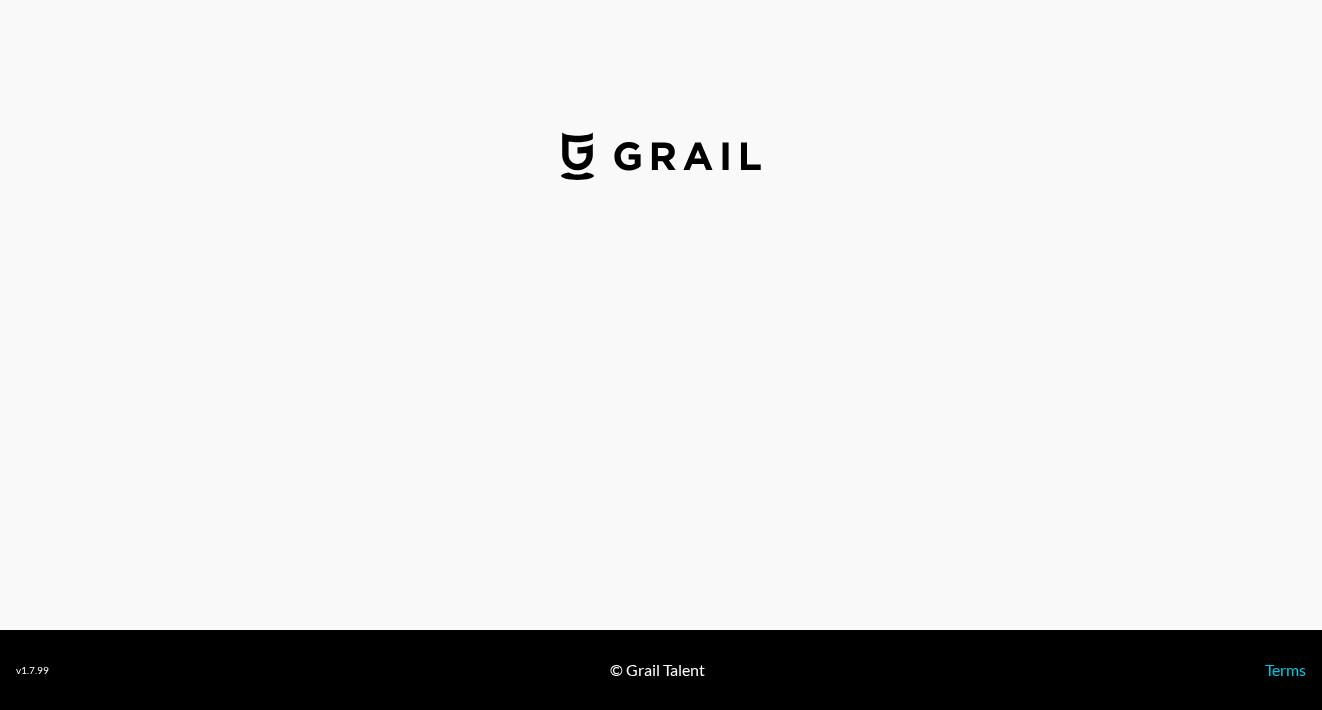 select on "USD" 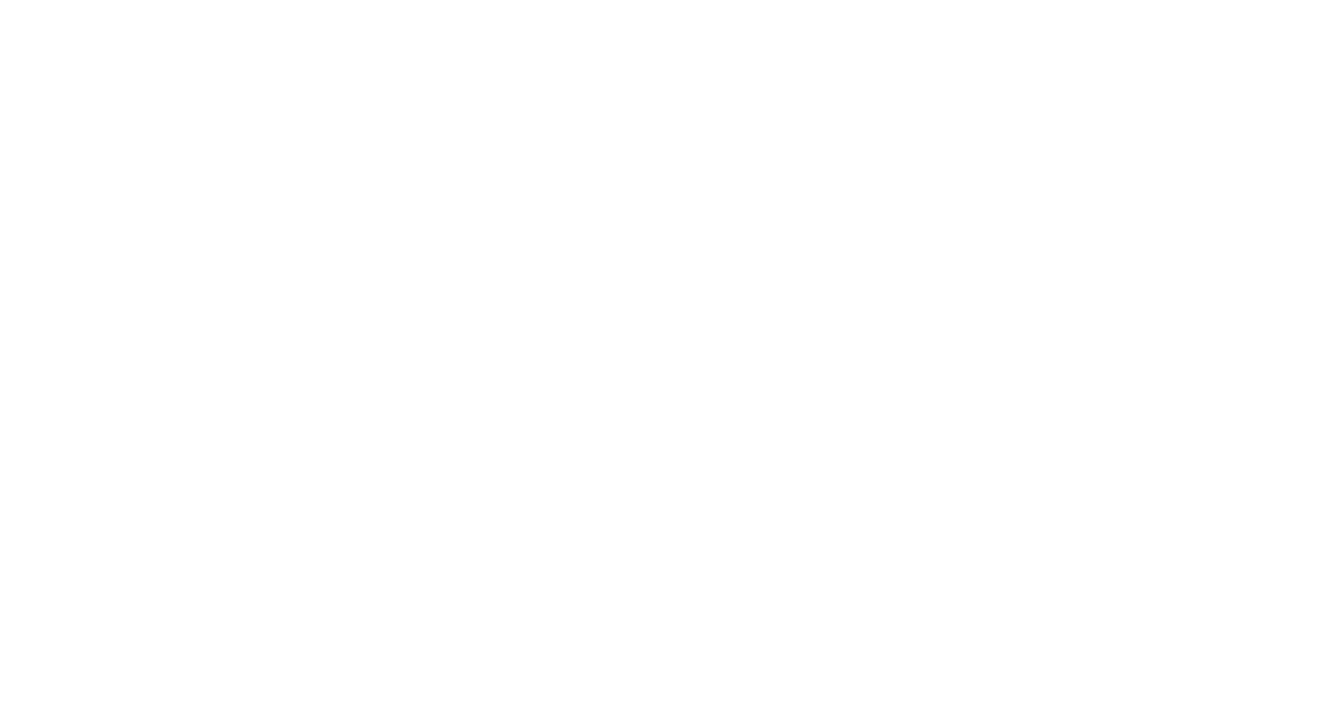 scroll, scrollTop: 0, scrollLeft: 0, axis: both 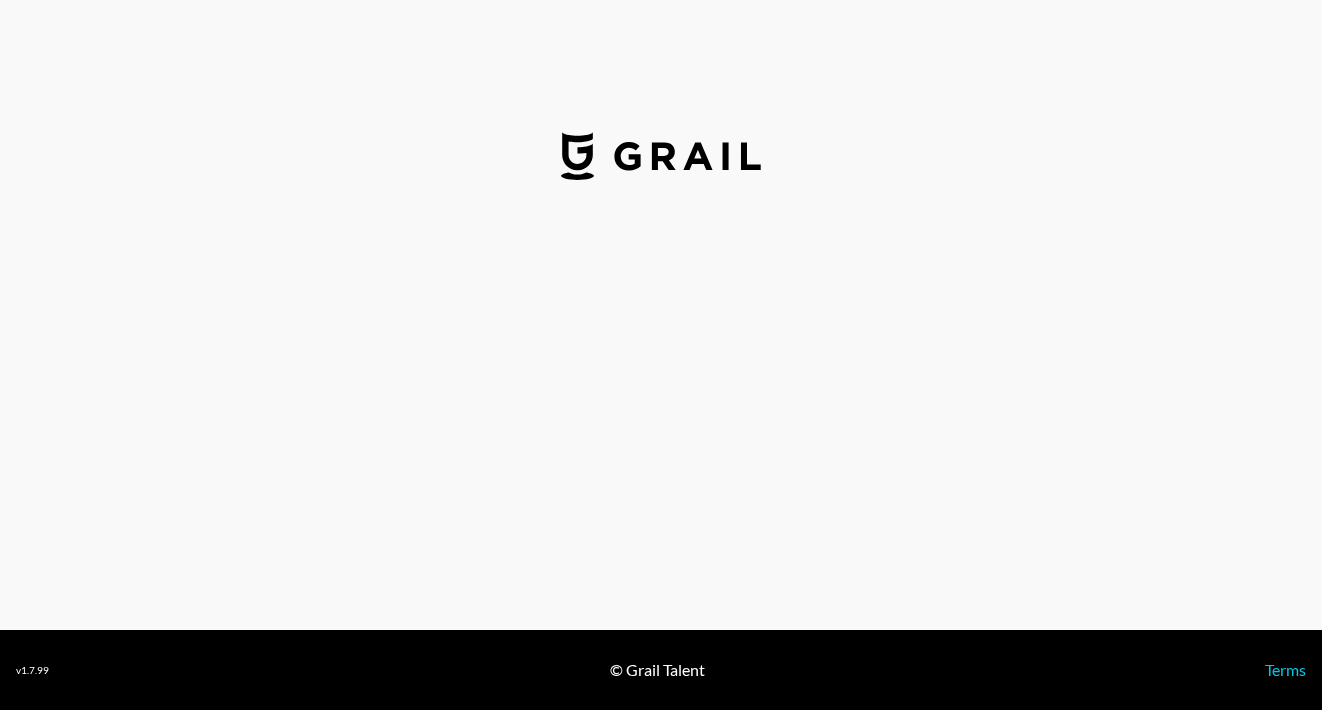 select on "USD" 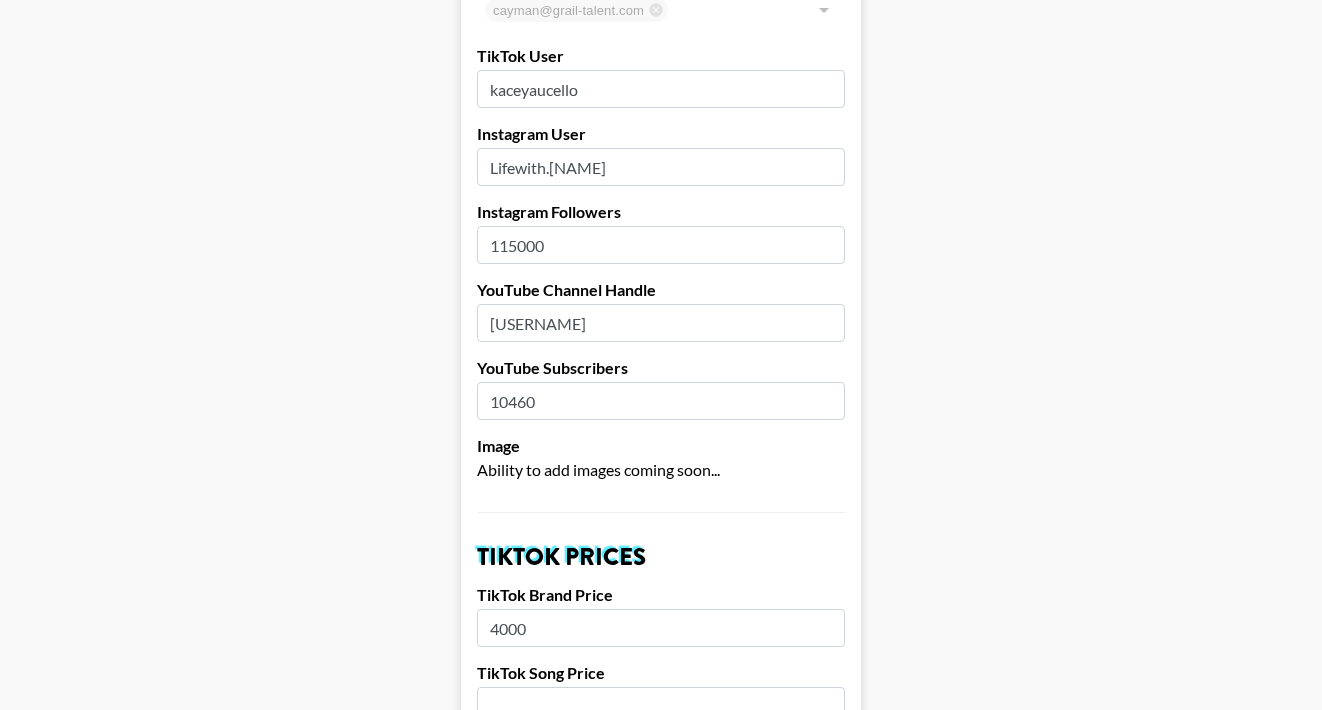 scroll, scrollTop: 202, scrollLeft: 0, axis: vertical 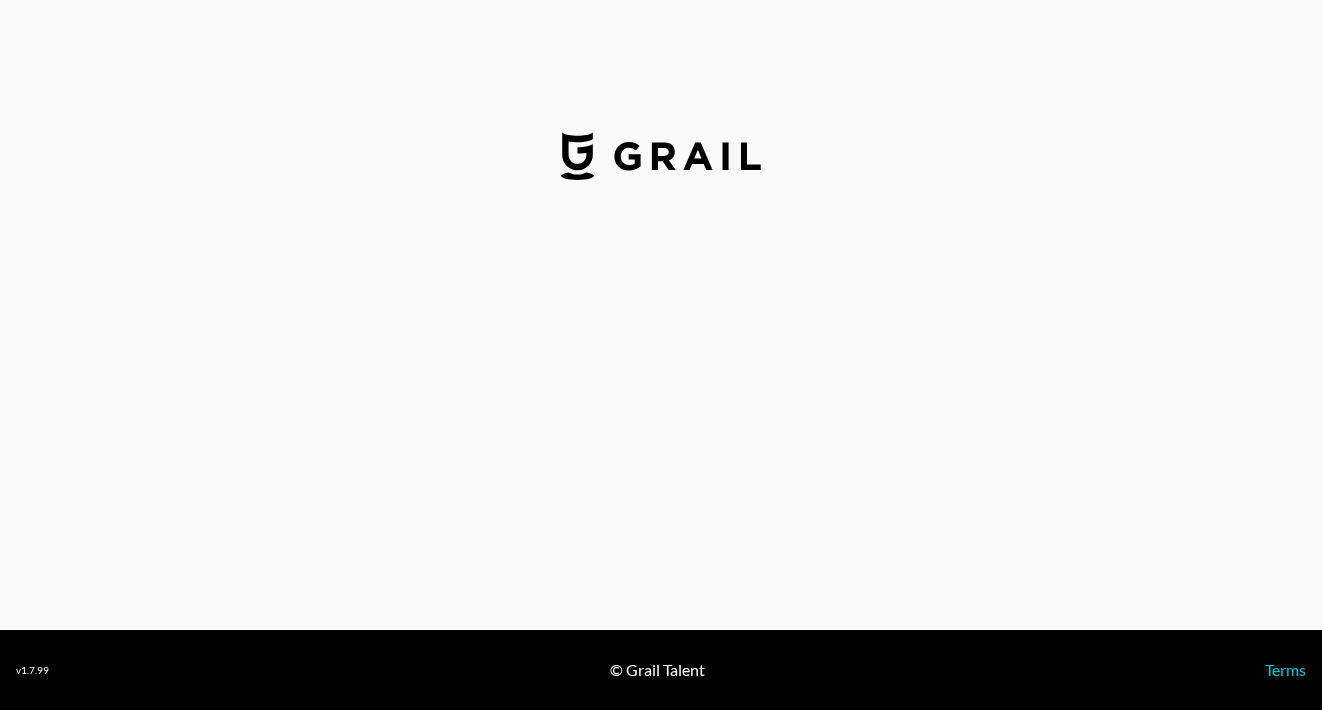 select on "USD" 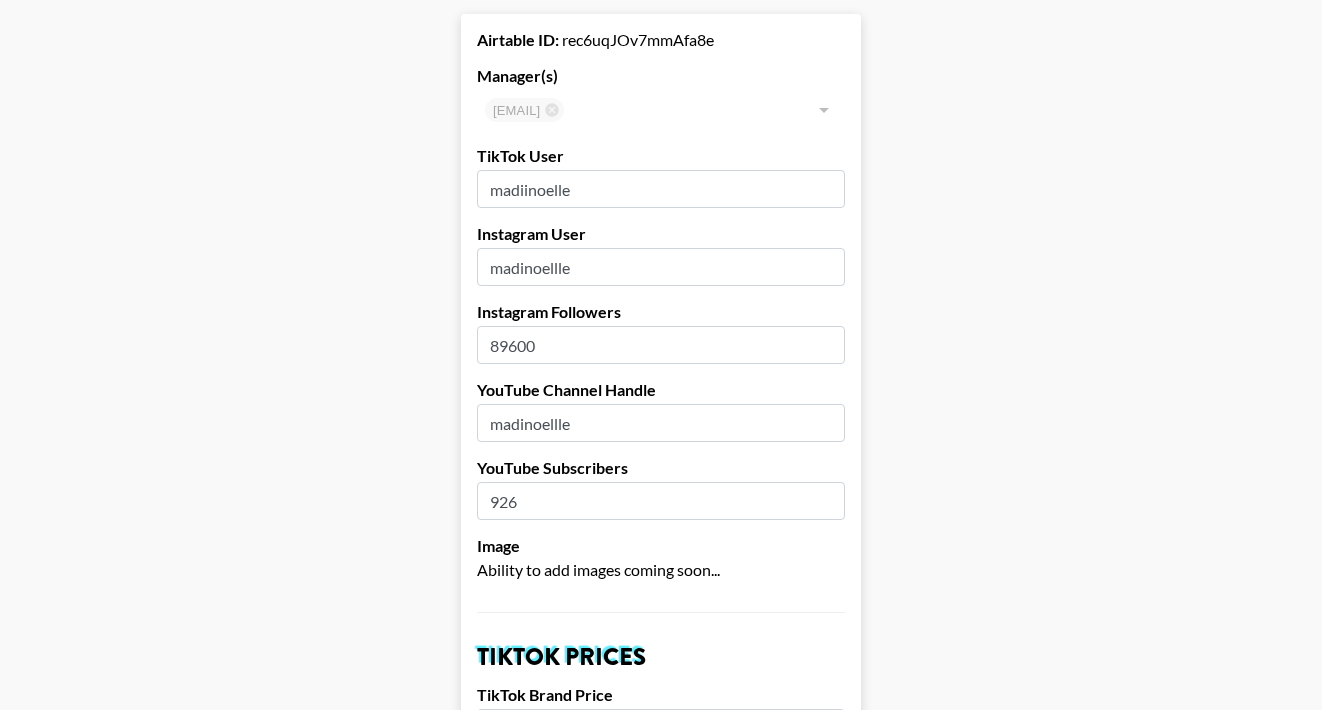 scroll, scrollTop: 117, scrollLeft: 0, axis: vertical 